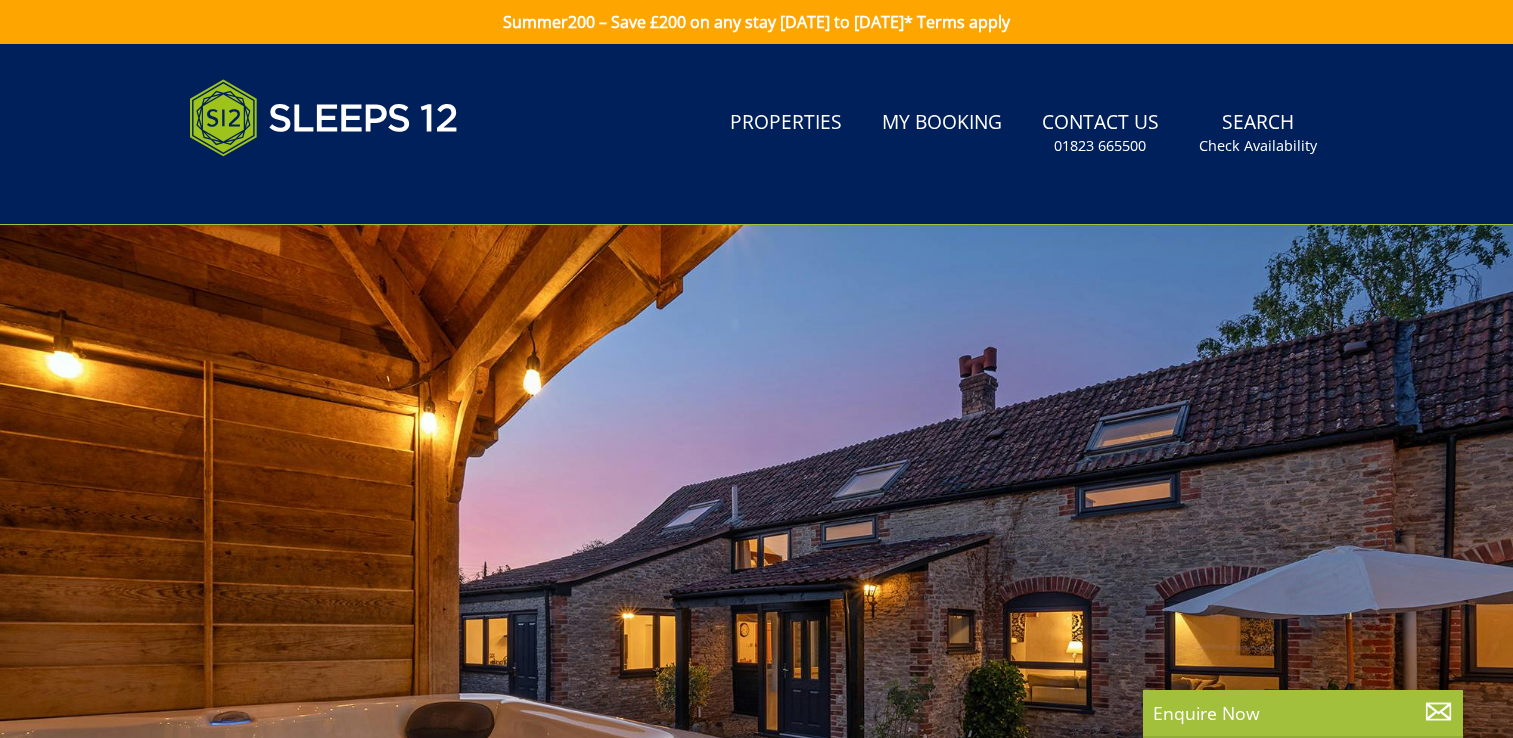 scroll, scrollTop: 42, scrollLeft: 0, axis: vertical 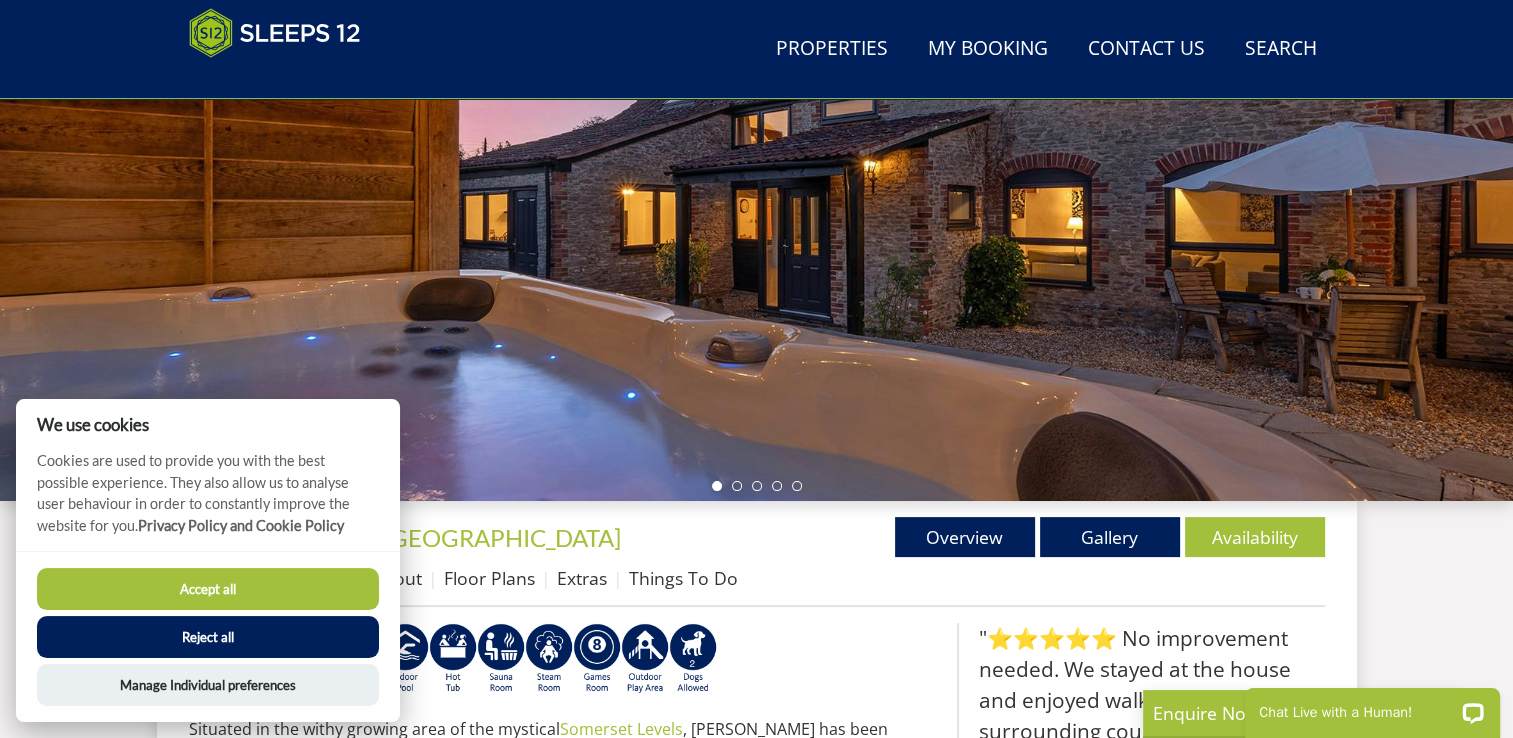 click on "Accept all" at bounding box center (208, 589) 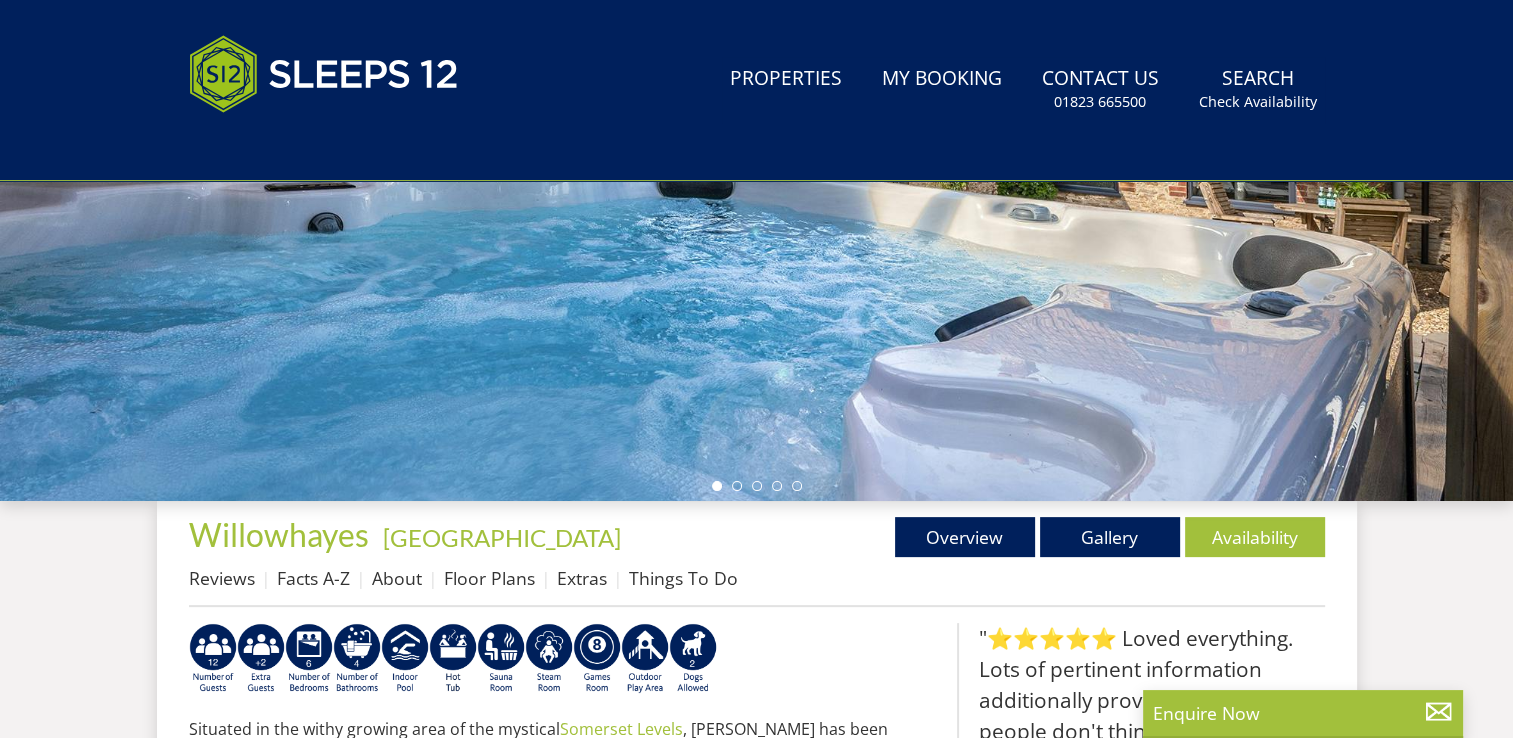 scroll, scrollTop: 0, scrollLeft: 0, axis: both 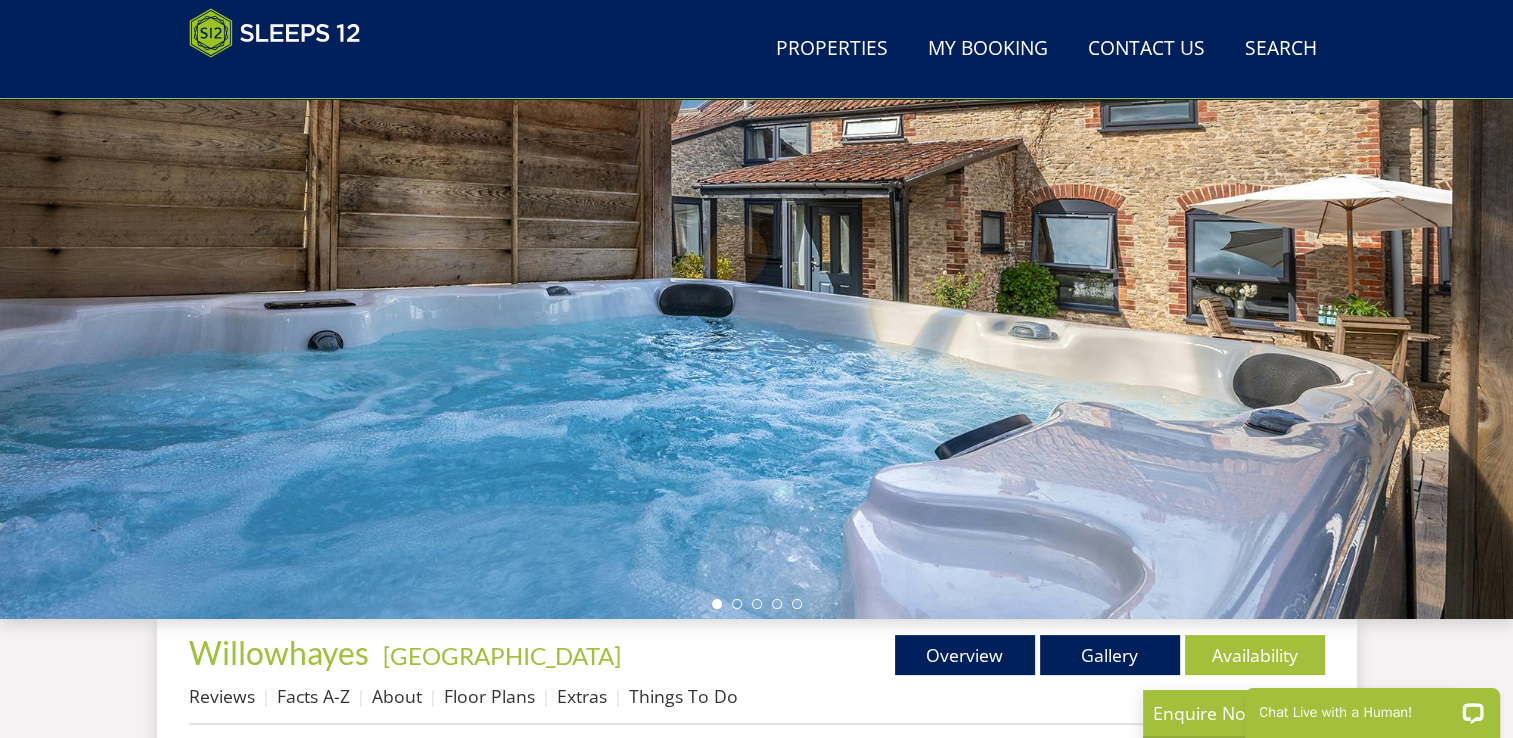 click at bounding box center [756, 269] 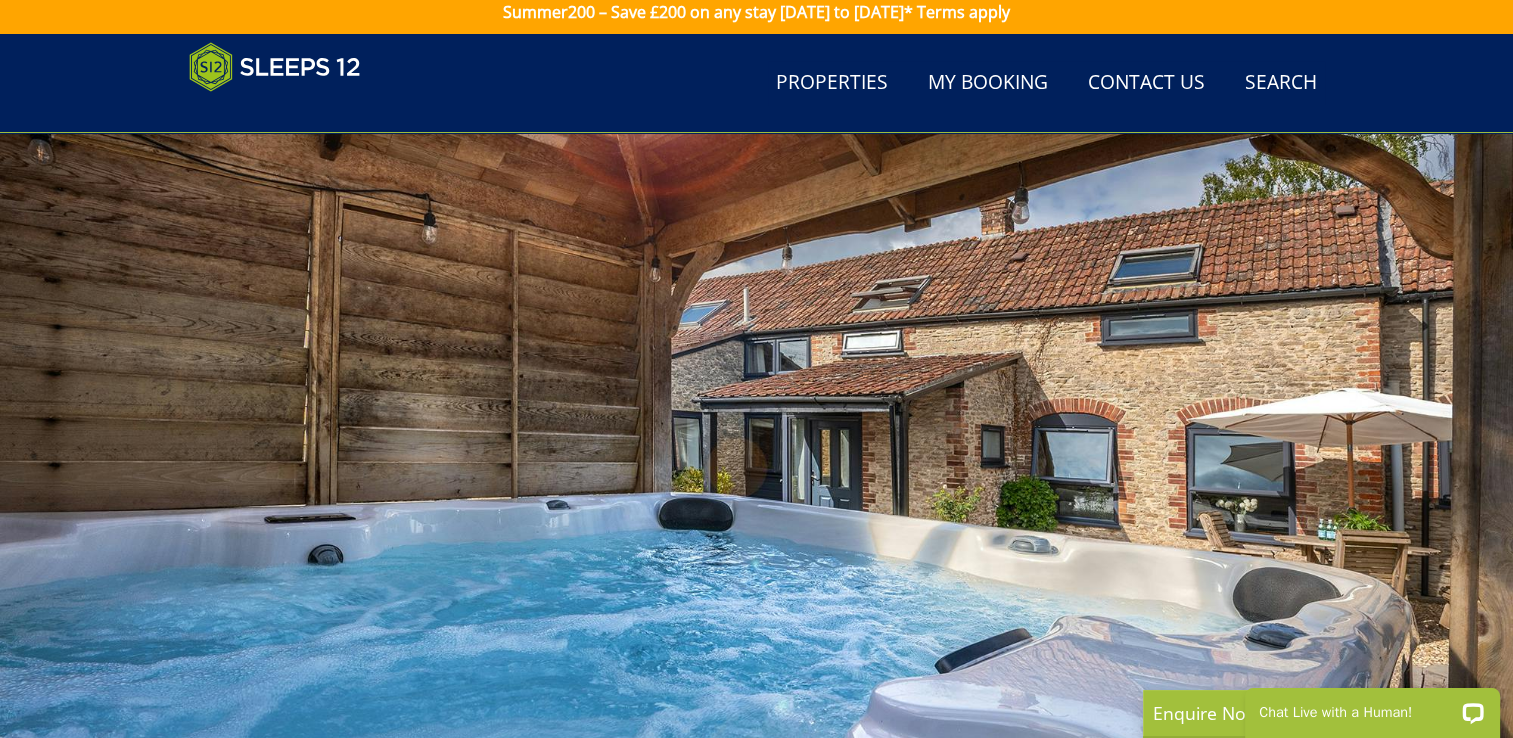 click at bounding box center (756, 483) 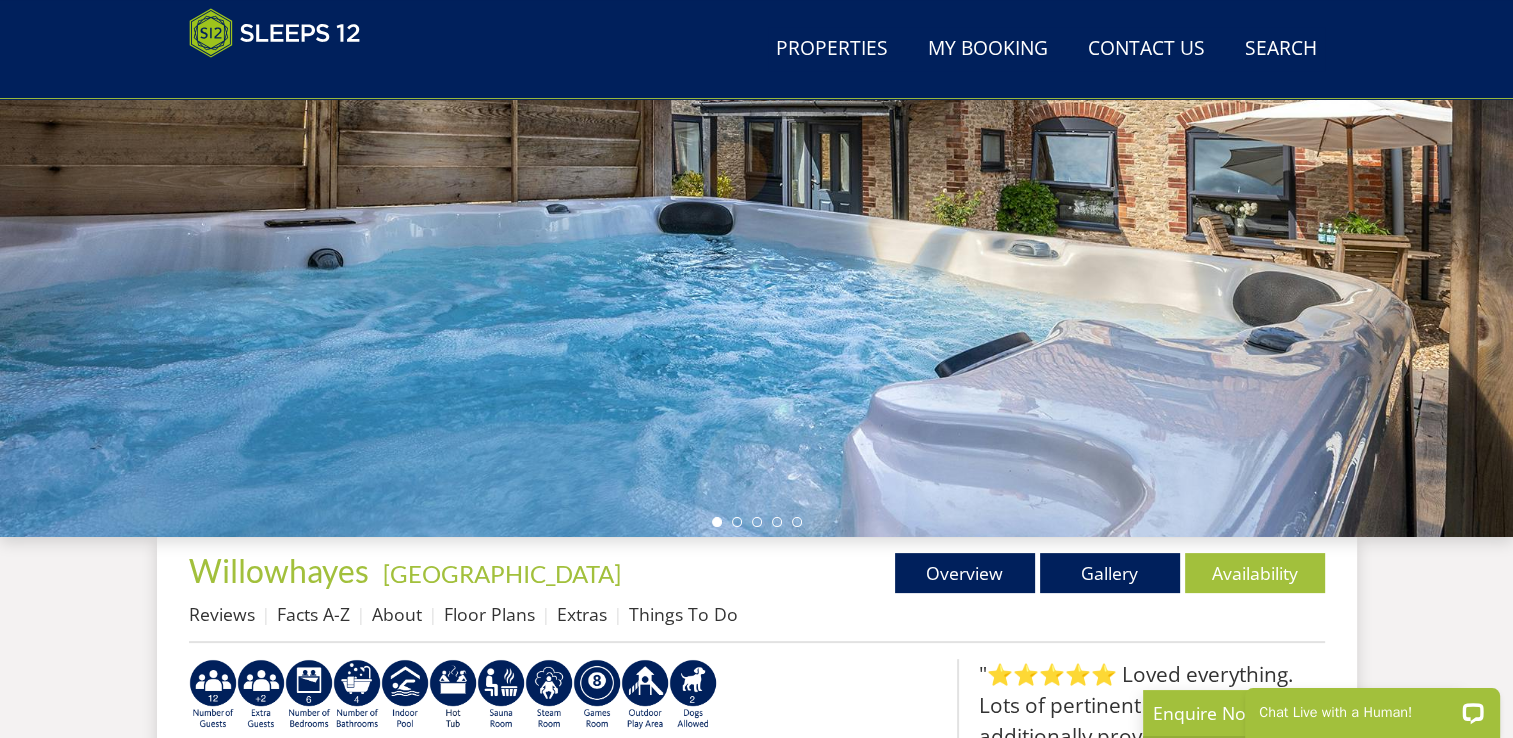 scroll, scrollTop: 310, scrollLeft: 0, axis: vertical 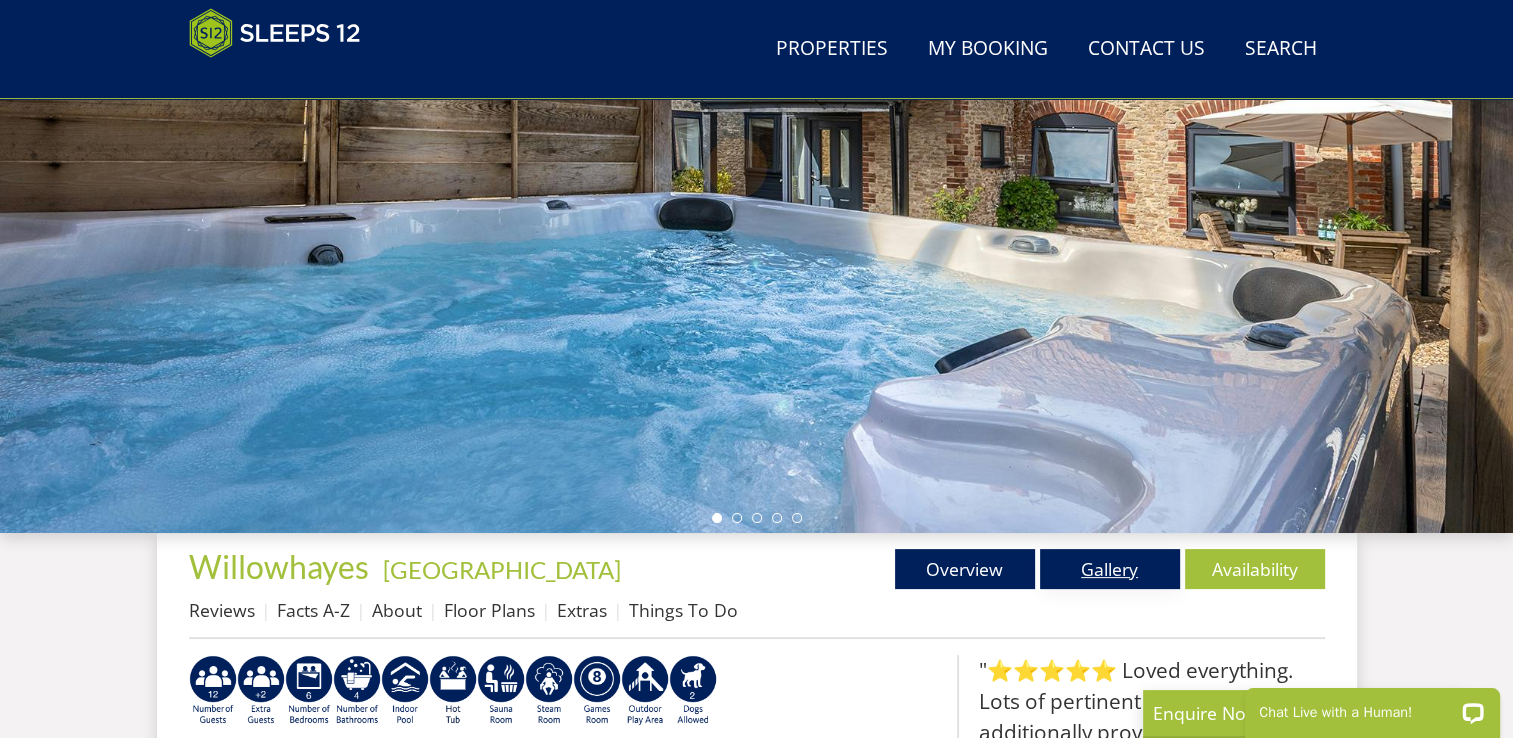 click on "Gallery" at bounding box center (1110, 569) 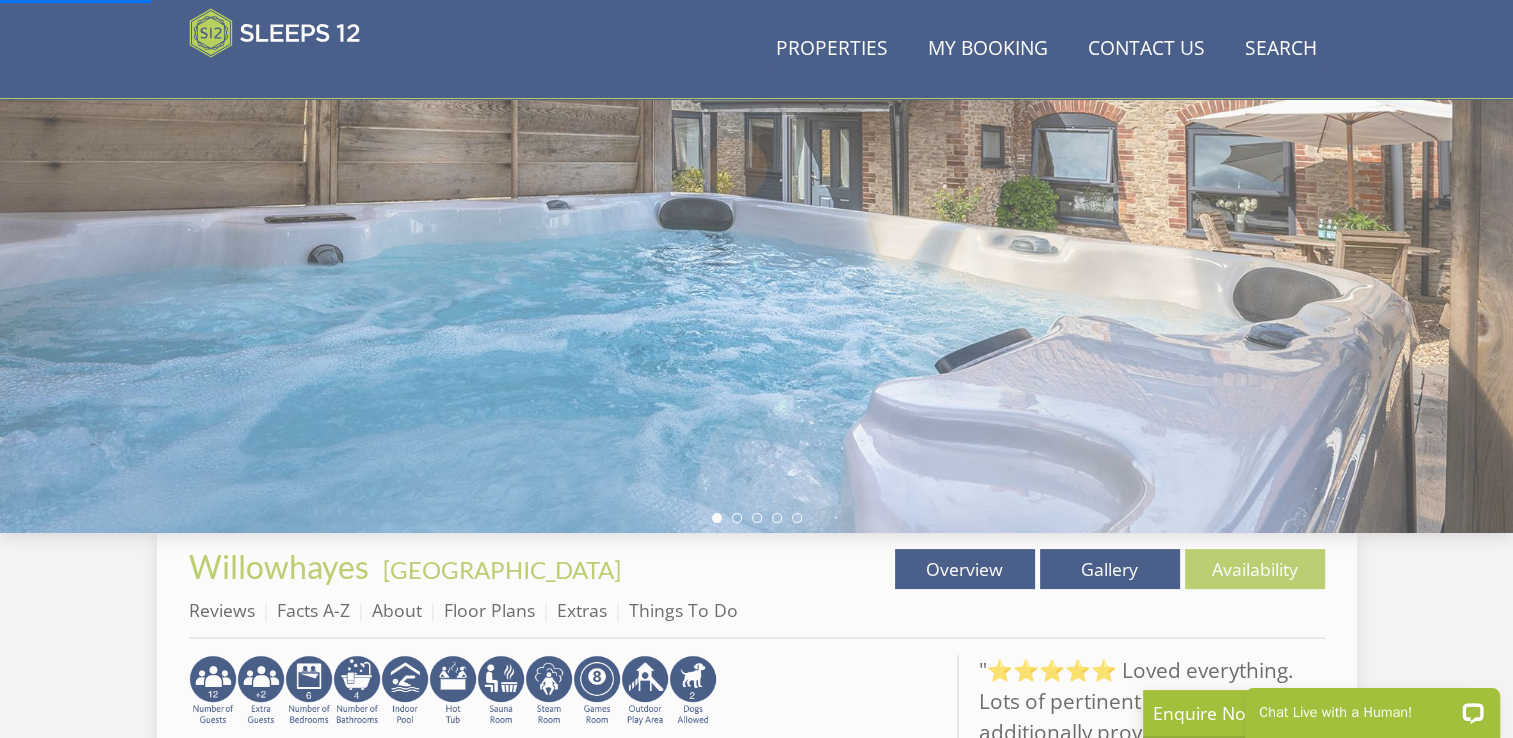 scroll, scrollTop: 0, scrollLeft: 0, axis: both 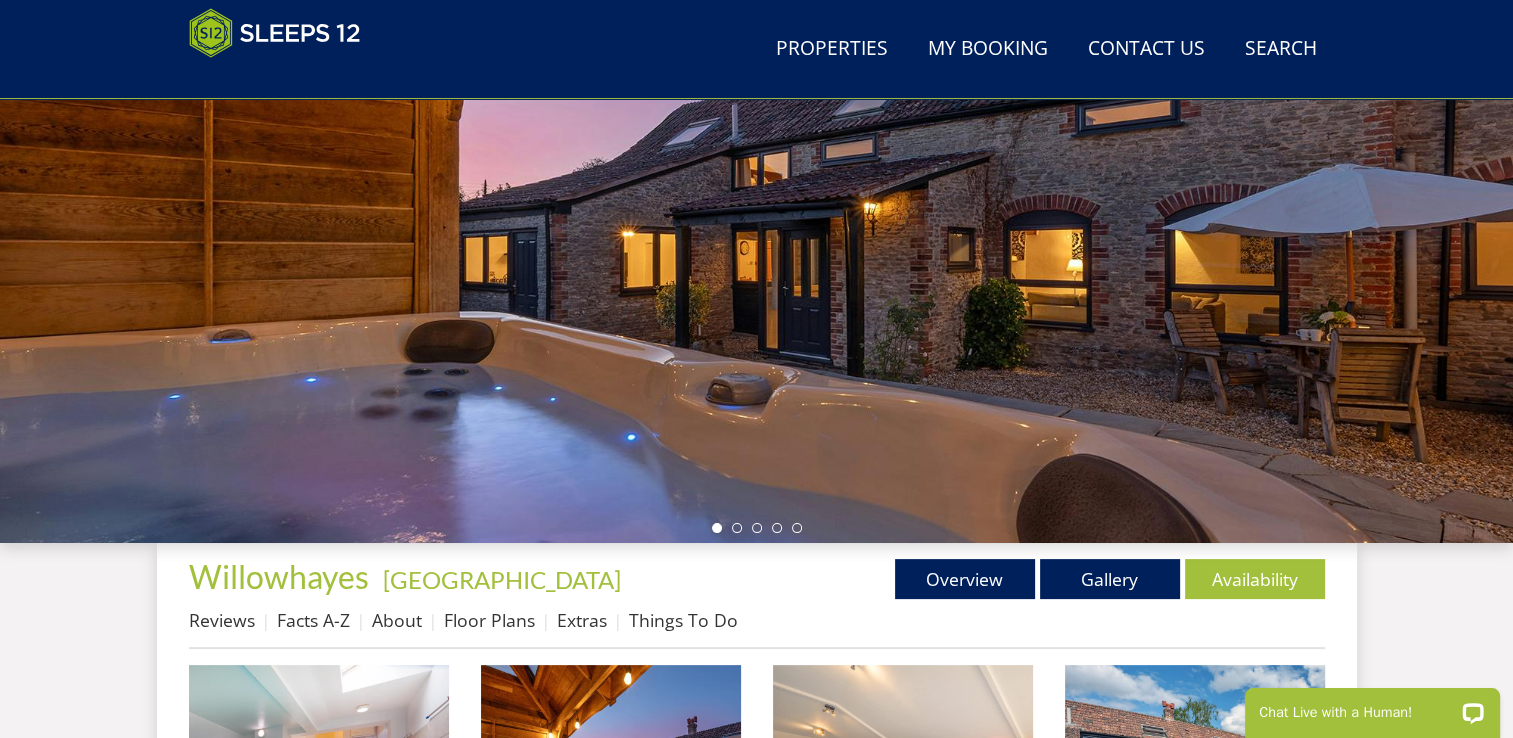click at bounding box center [756, 193] 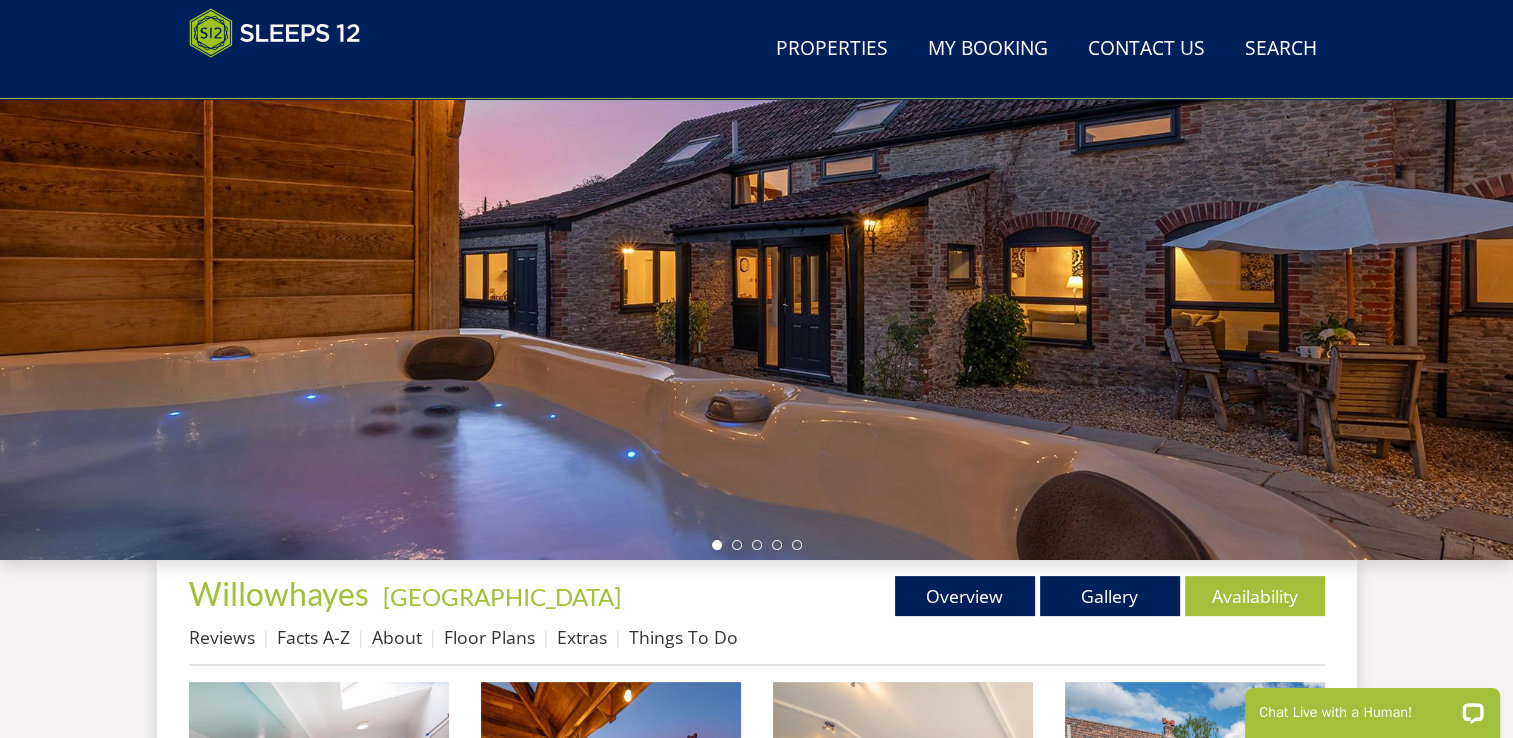 scroll, scrollTop: 400, scrollLeft: 0, axis: vertical 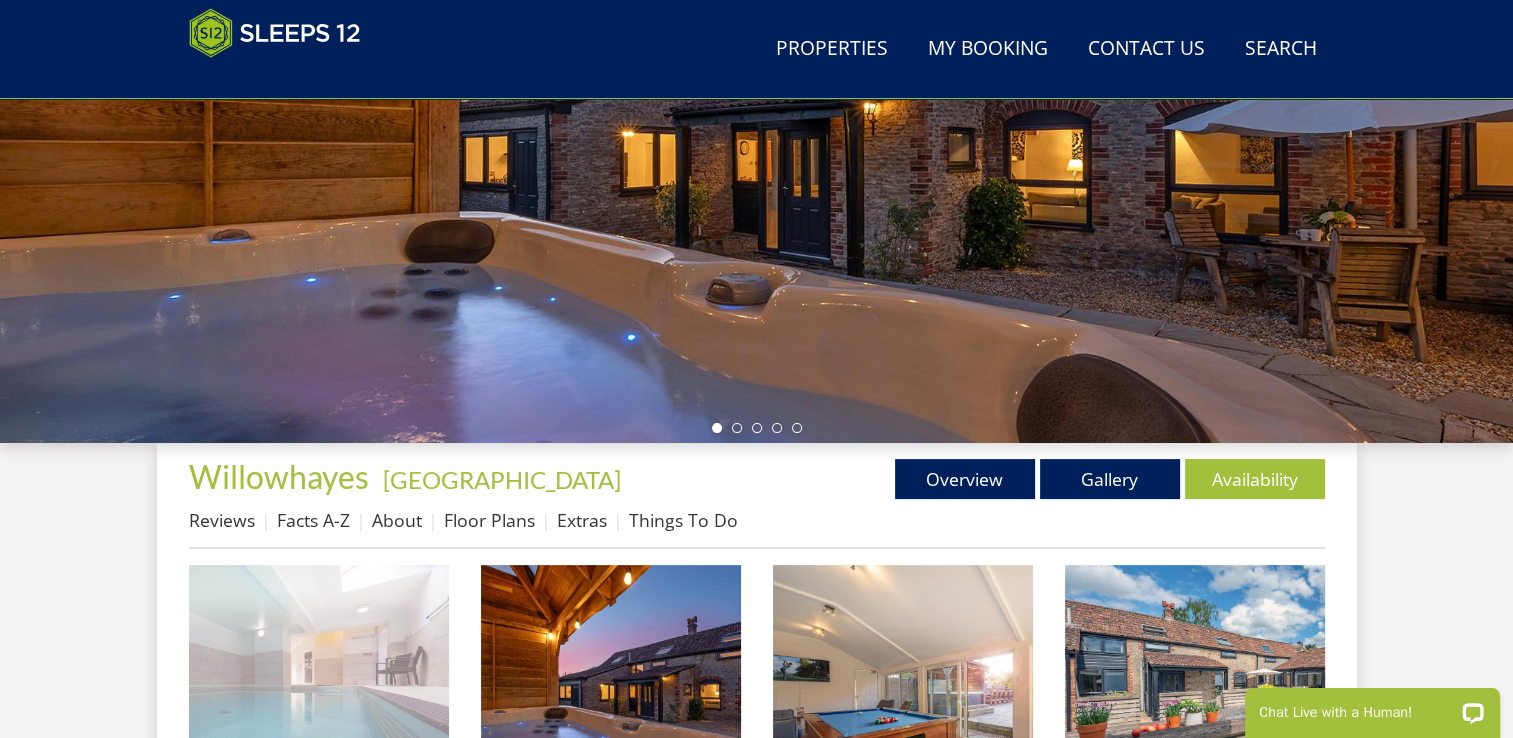 click at bounding box center [319, 695] 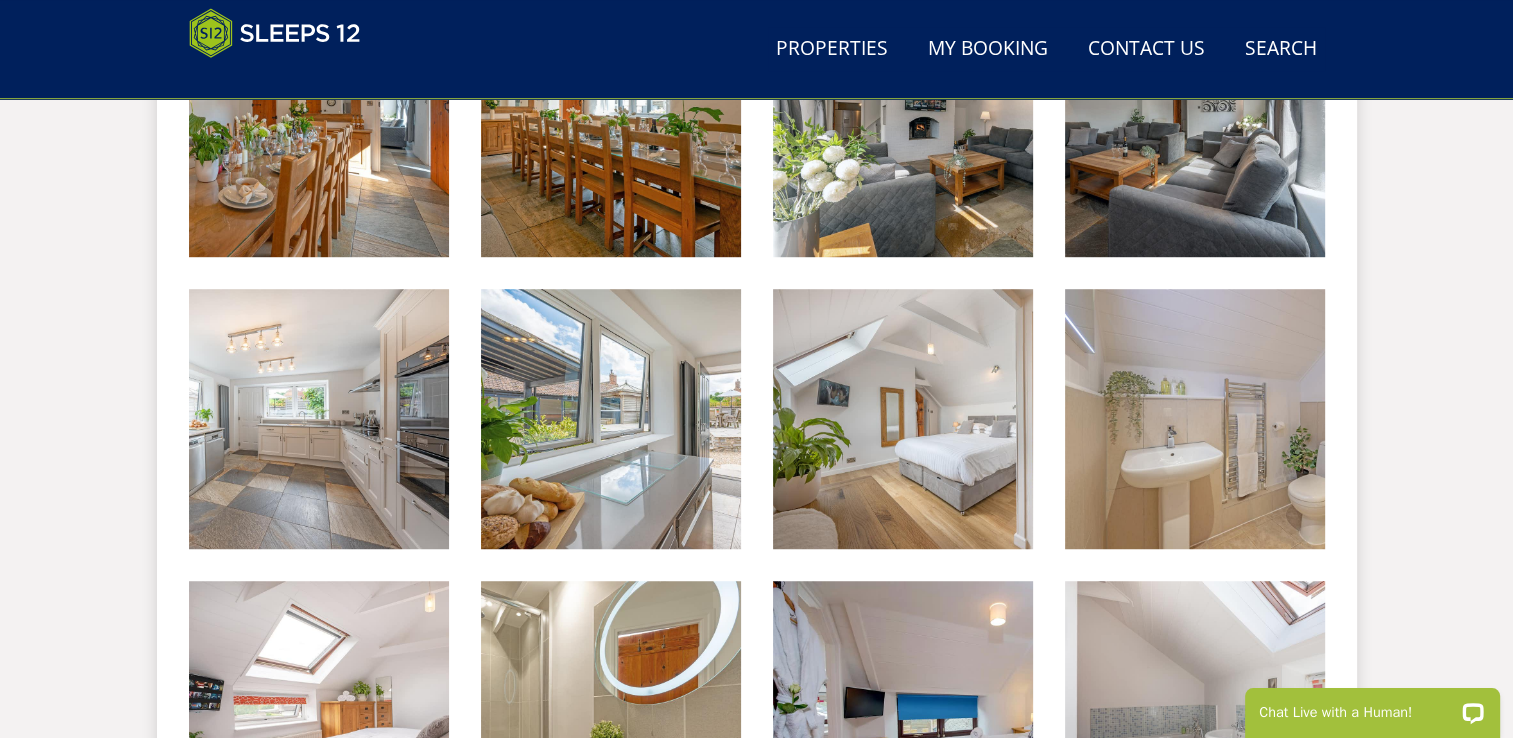 scroll, scrollTop: 1044, scrollLeft: 0, axis: vertical 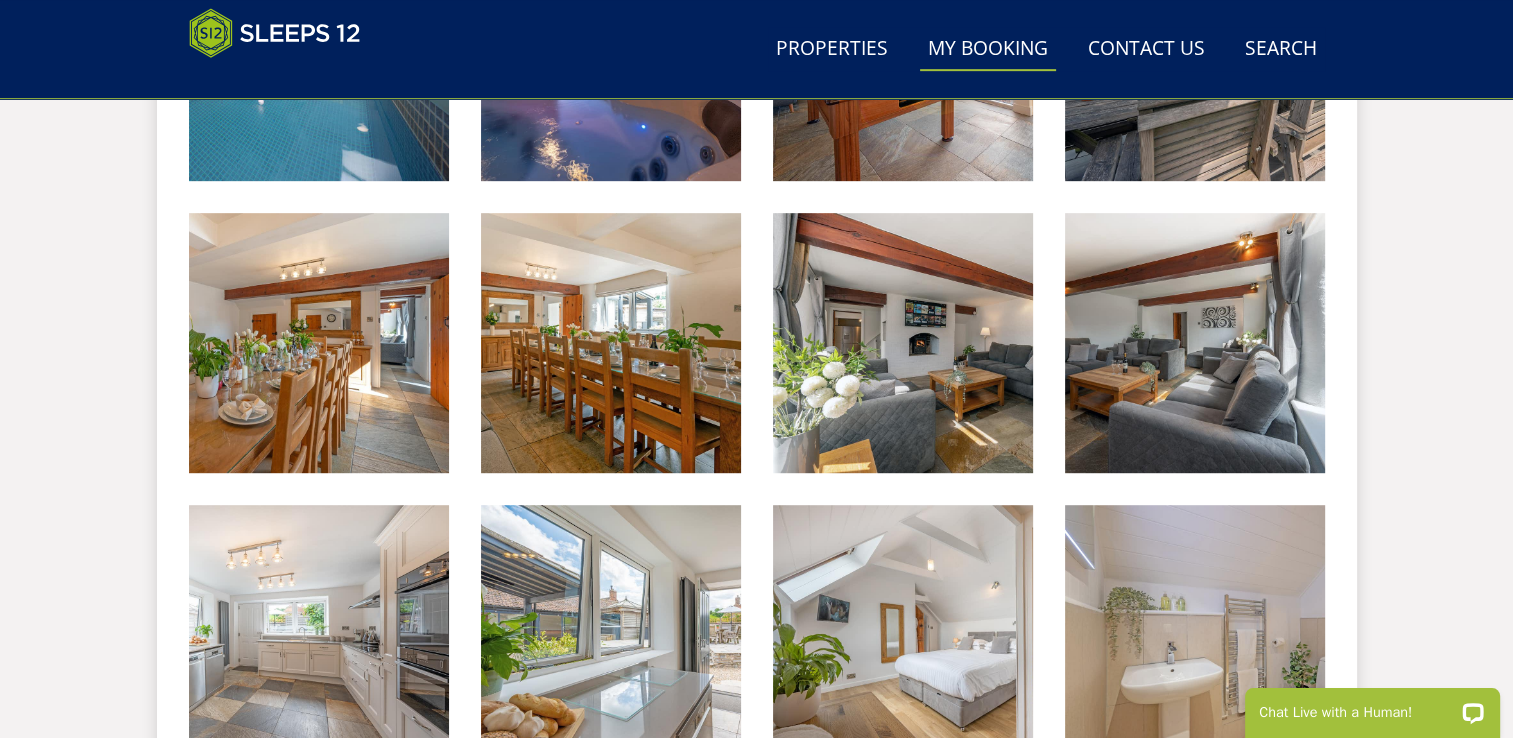 click on "My Booking" at bounding box center [988, 49] 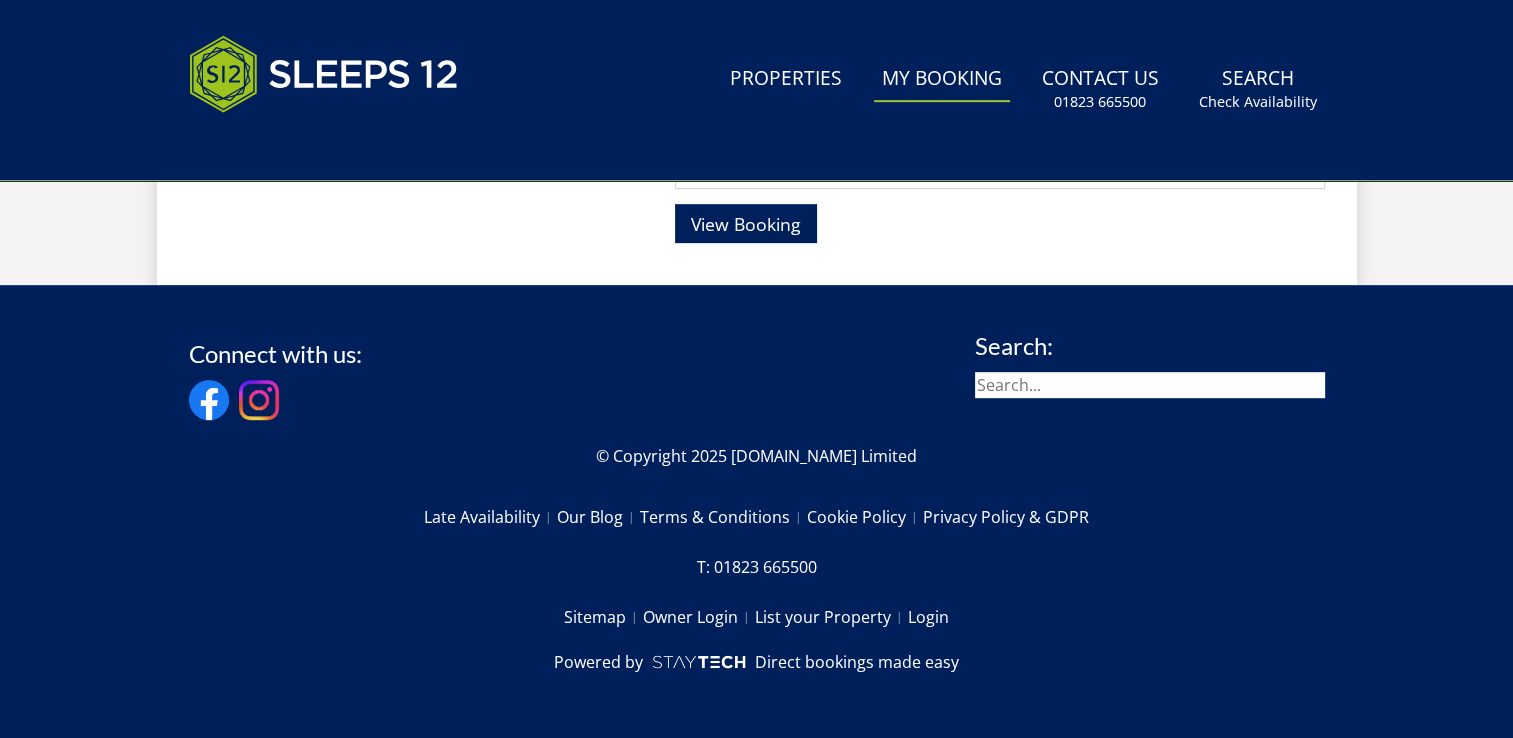 scroll, scrollTop: 0, scrollLeft: 0, axis: both 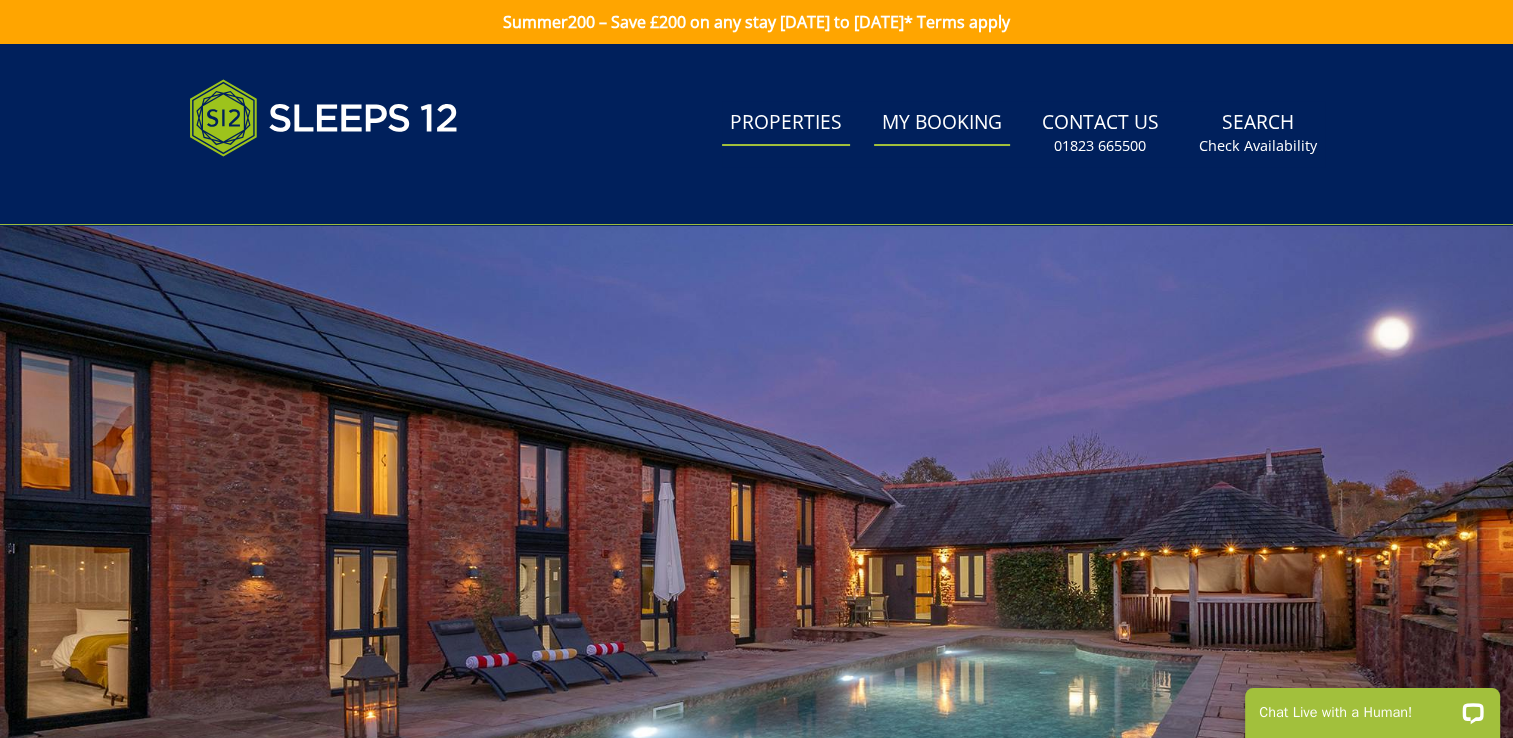 click on "Properties" at bounding box center (786, 123) 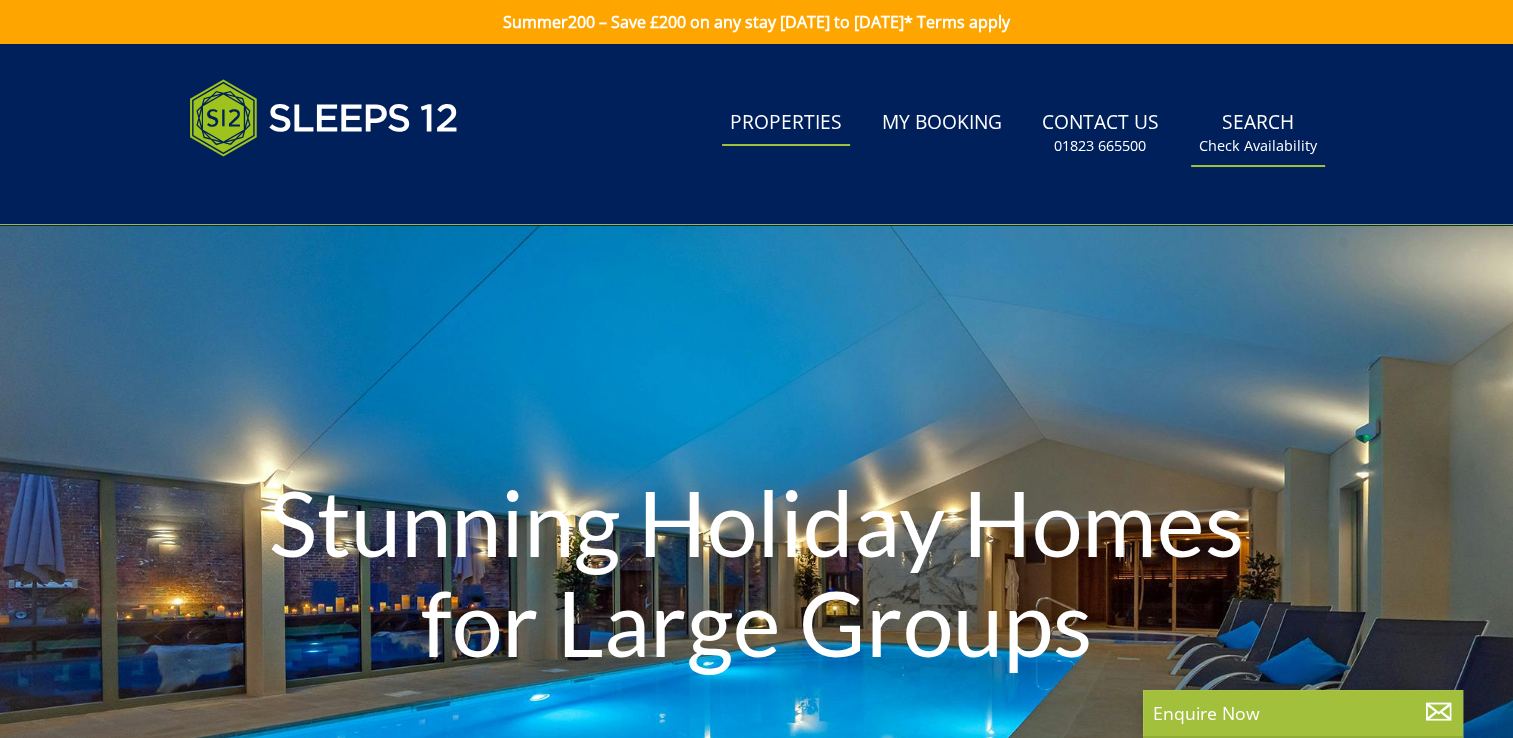 click on "Check Availability" at bounding box center (1258, 146) 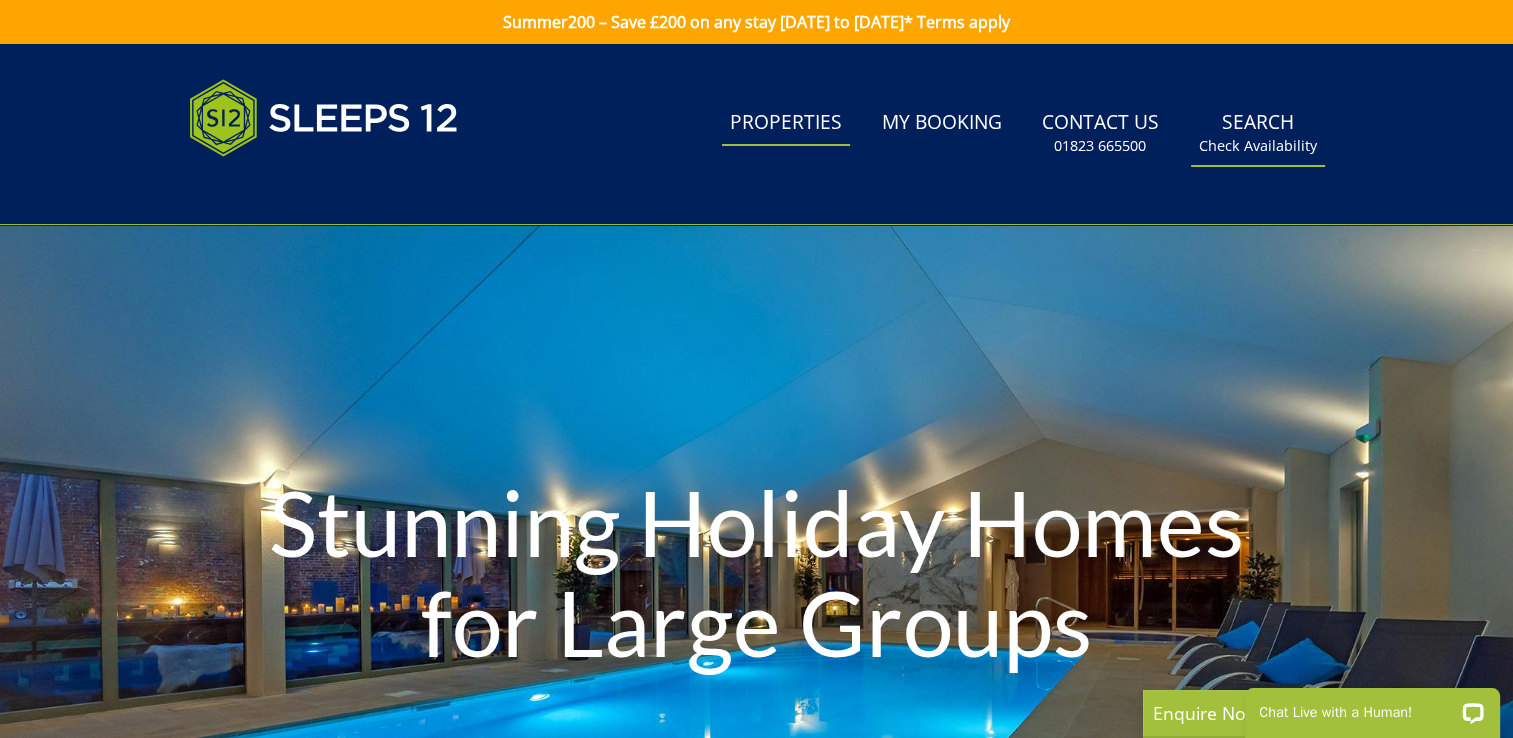 scroll, scrollTop: 0, scrollLeft: 0, axis: both 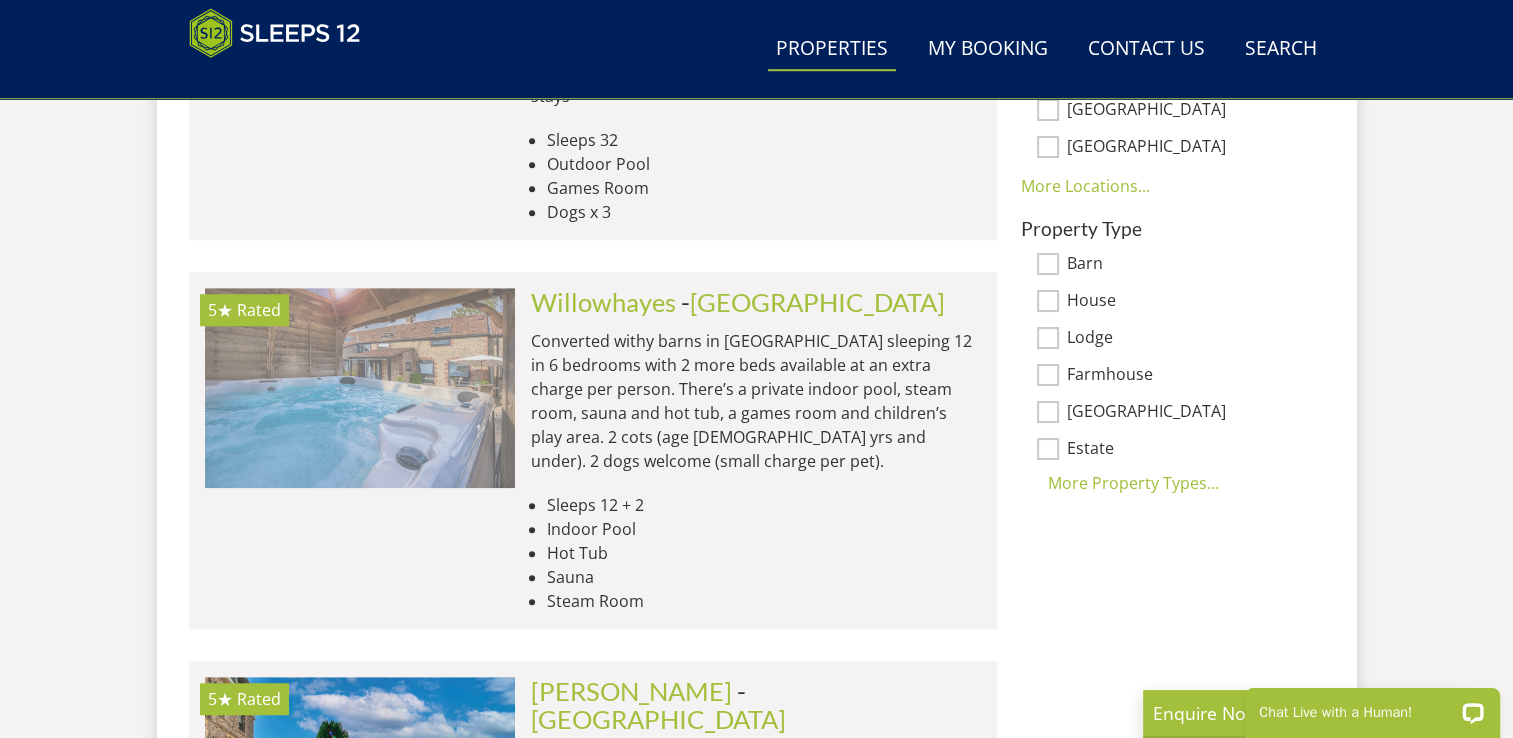 click at bounding box center [360, 388] 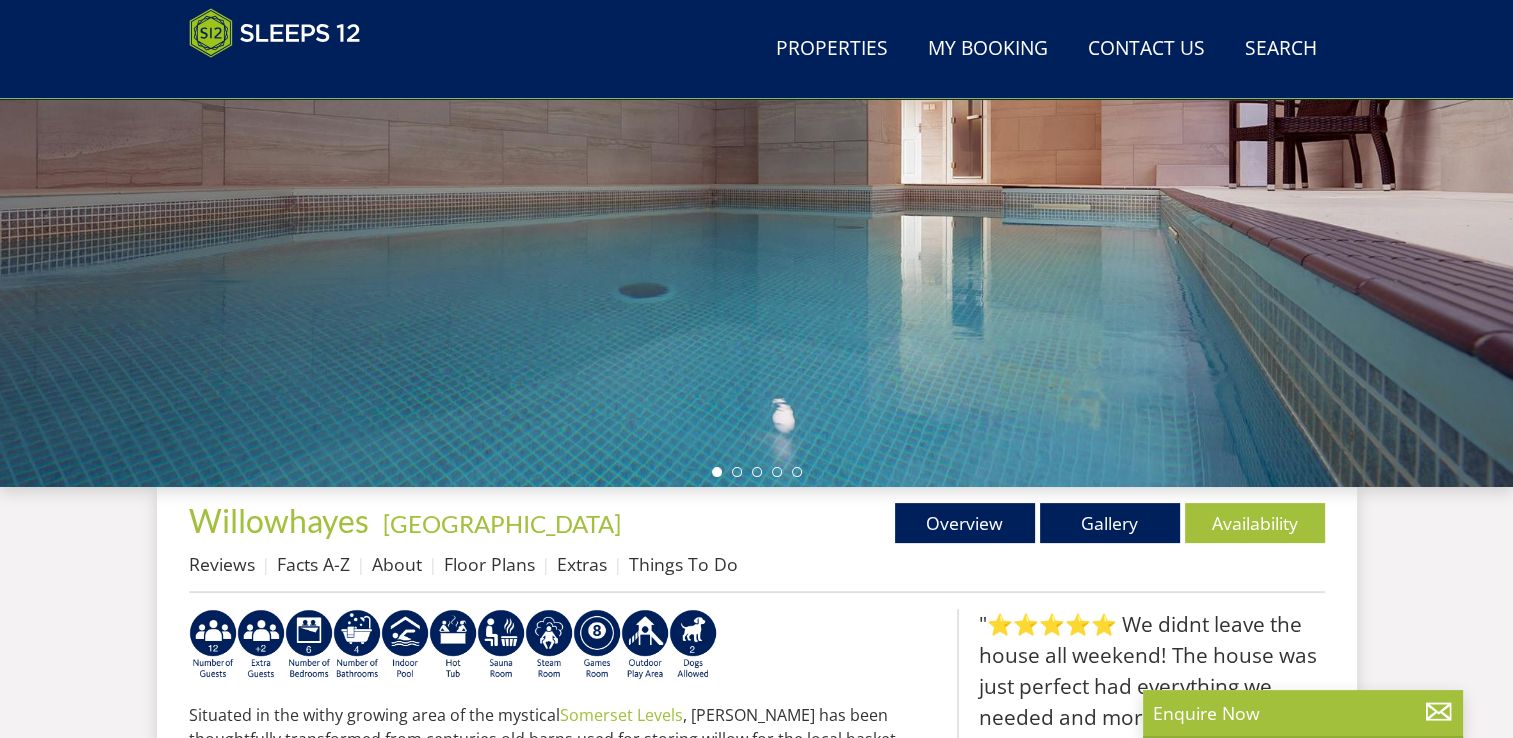 scroll, scrollTop: 392, scrollLeft: 0, axis: vertical 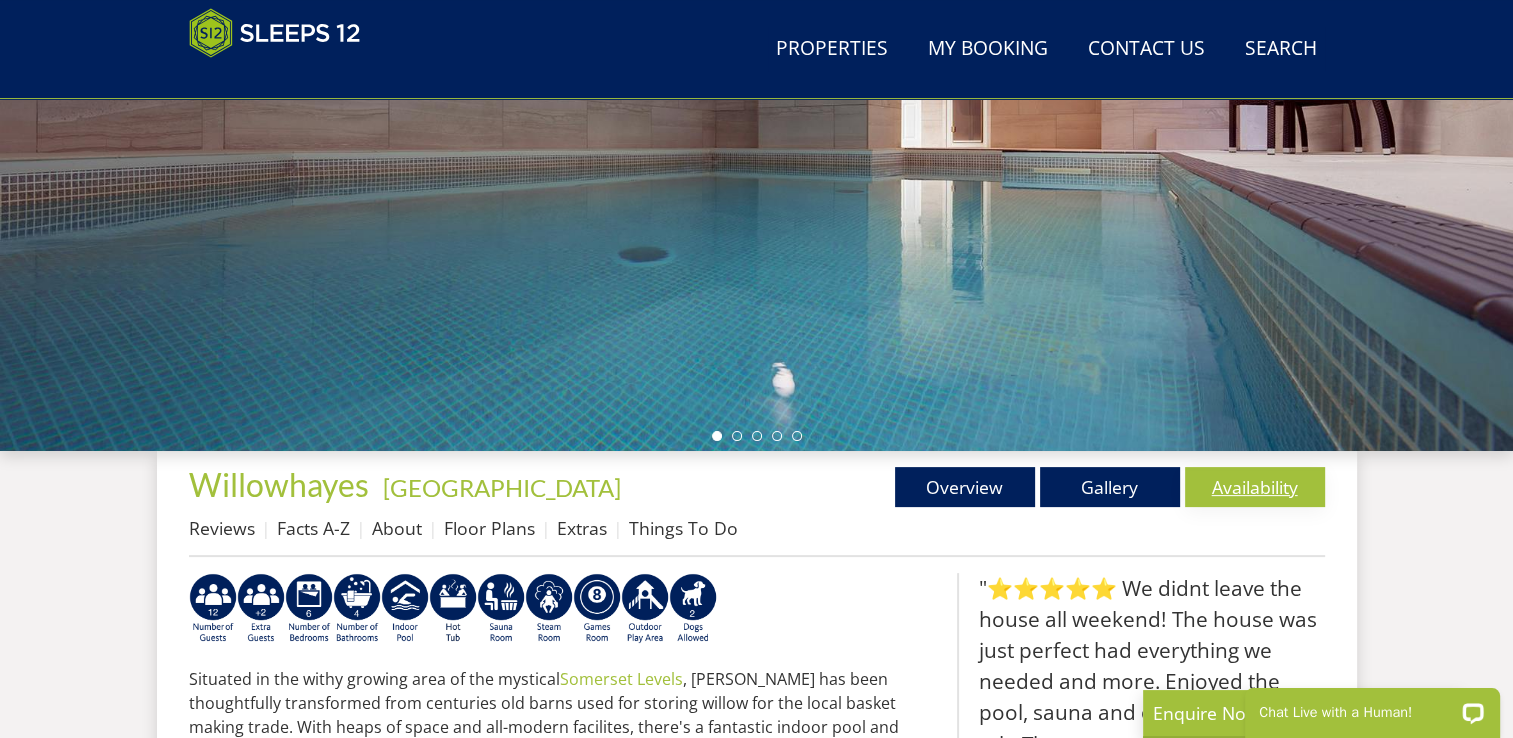 click on "Availability" at bounding box center (1255, 487) 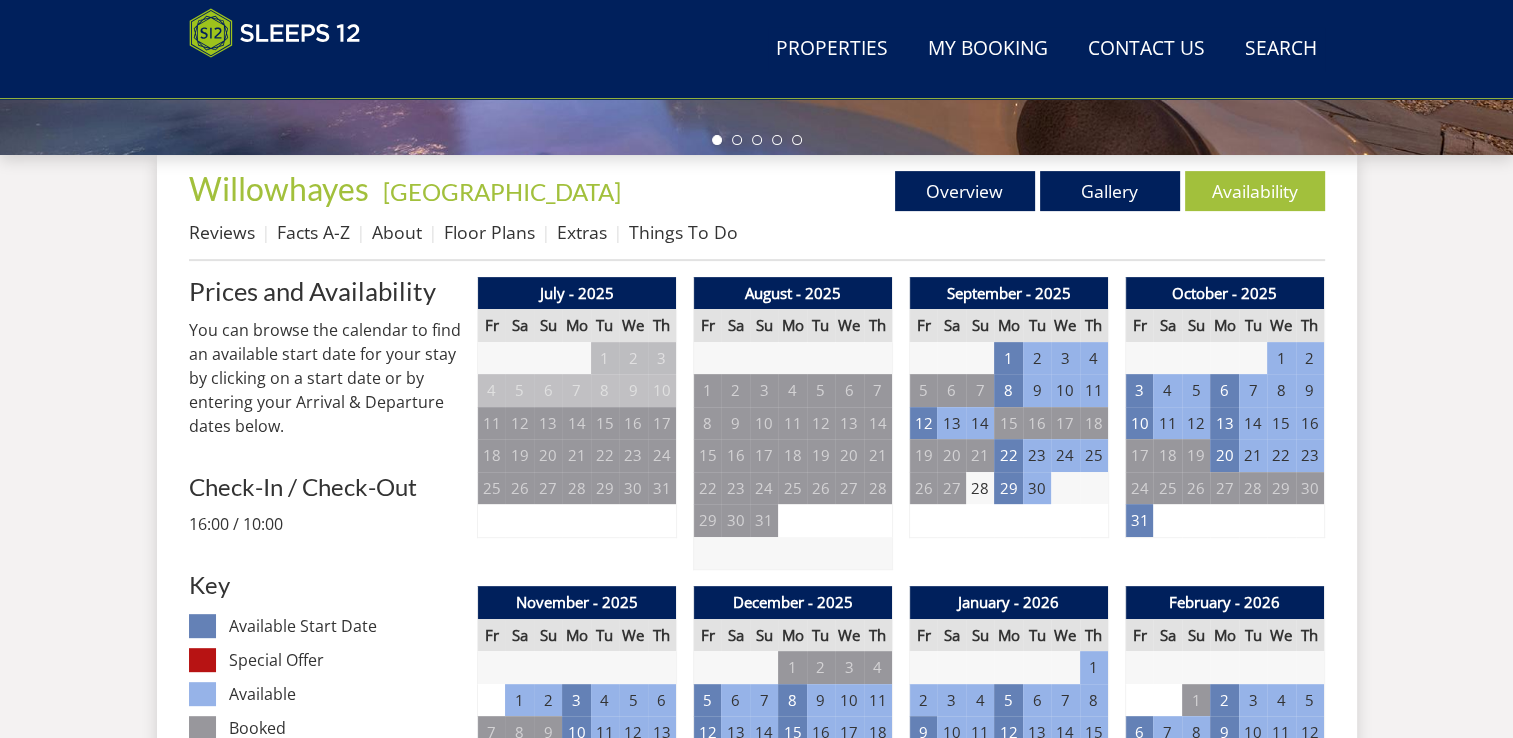 scroll, scrollTop: 696, scrollLeft: 0, axis: vertical 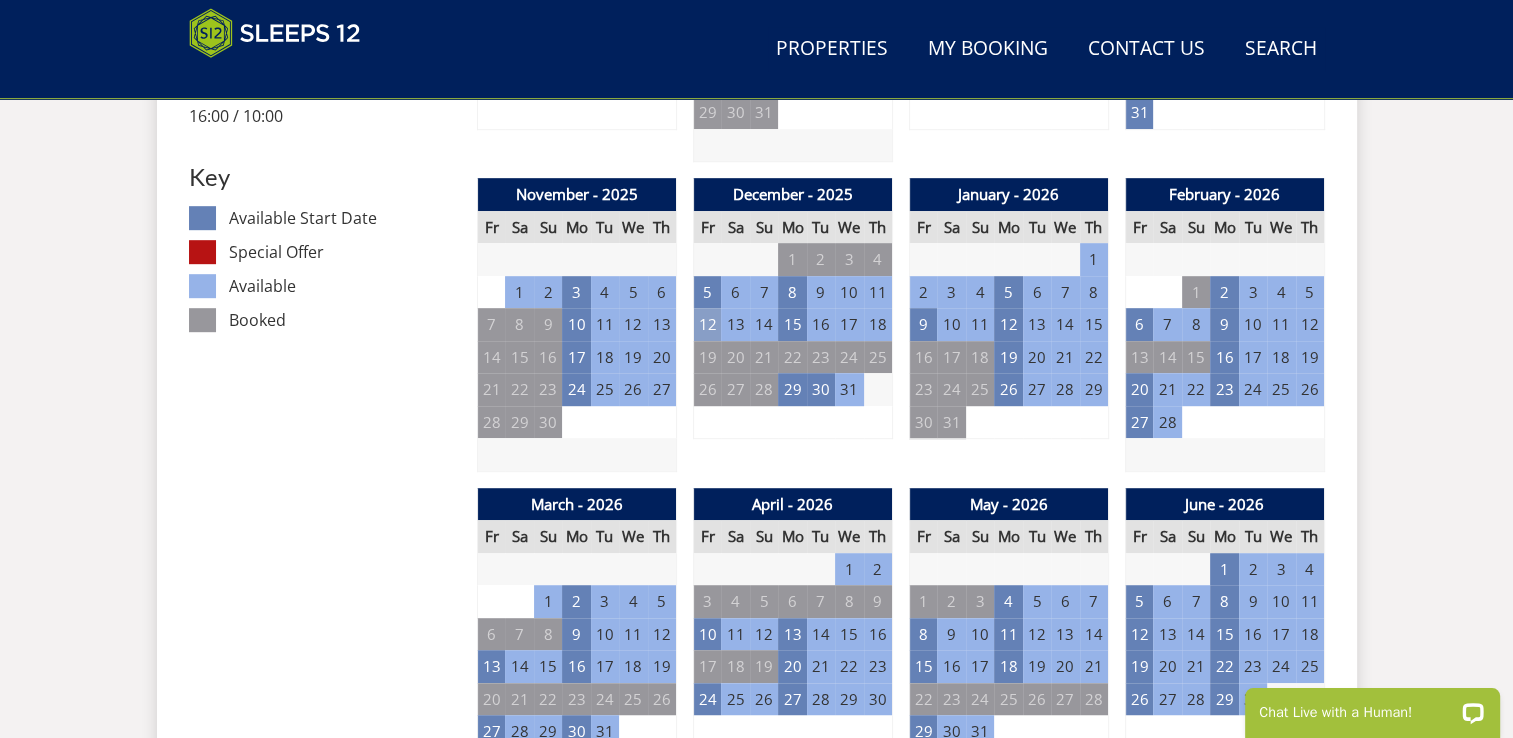 click on "12" at bounding box center [707, 324] 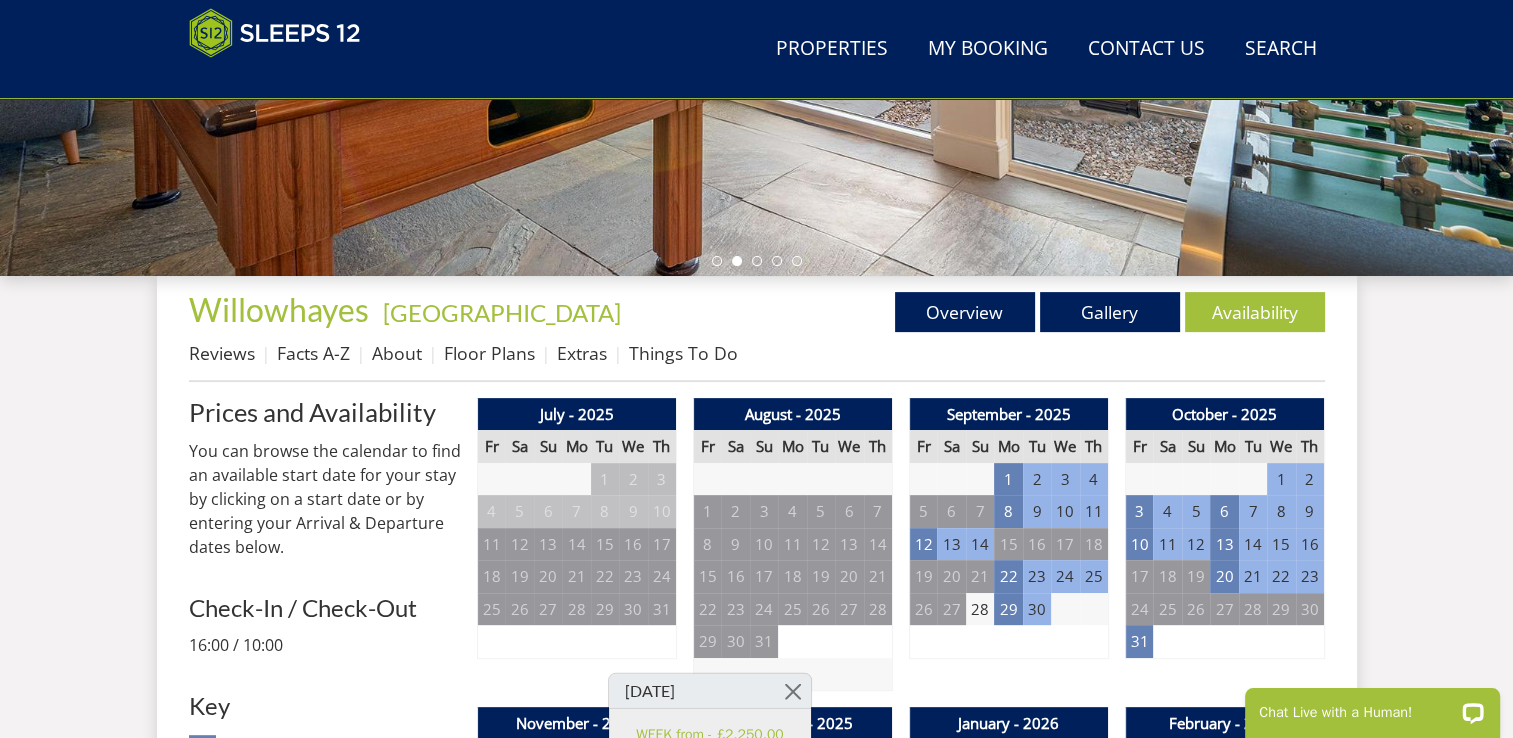 scroll, scrollTop: 596, scrollLeft: 0, axis: vertical 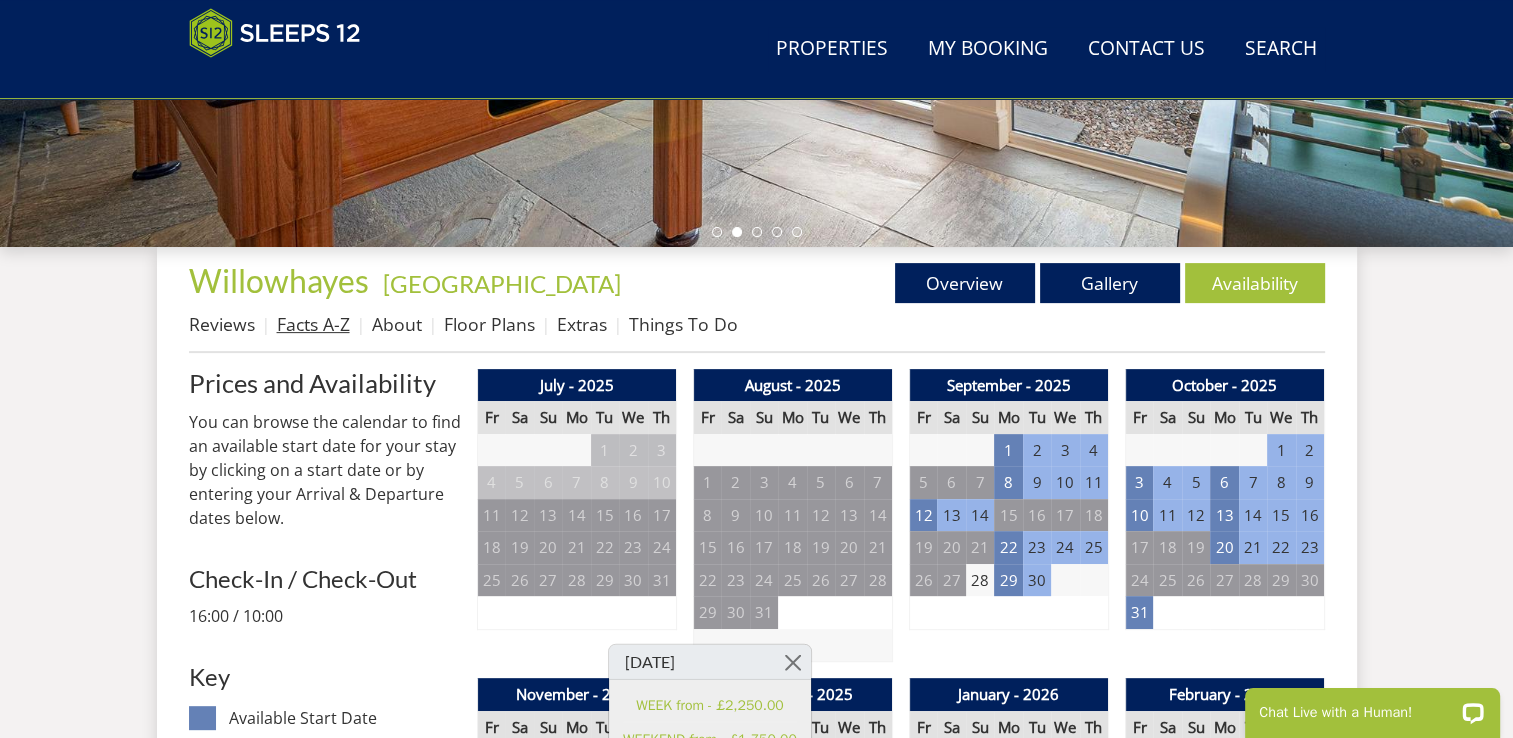 click on "Facts A-Z" at bounding box center [313, 324] 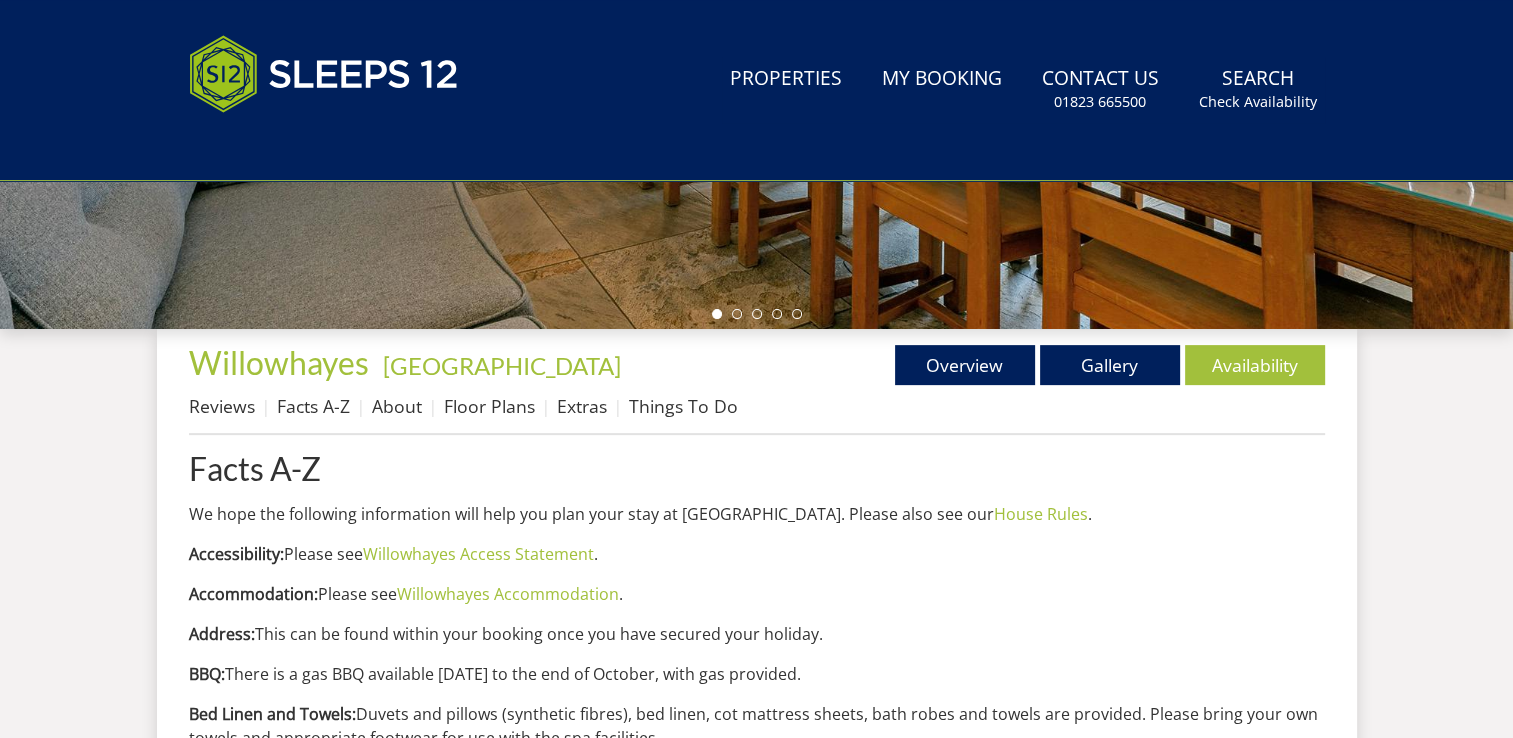 scroll, scrollTop: 0, scrollLeft: 0, axis: both 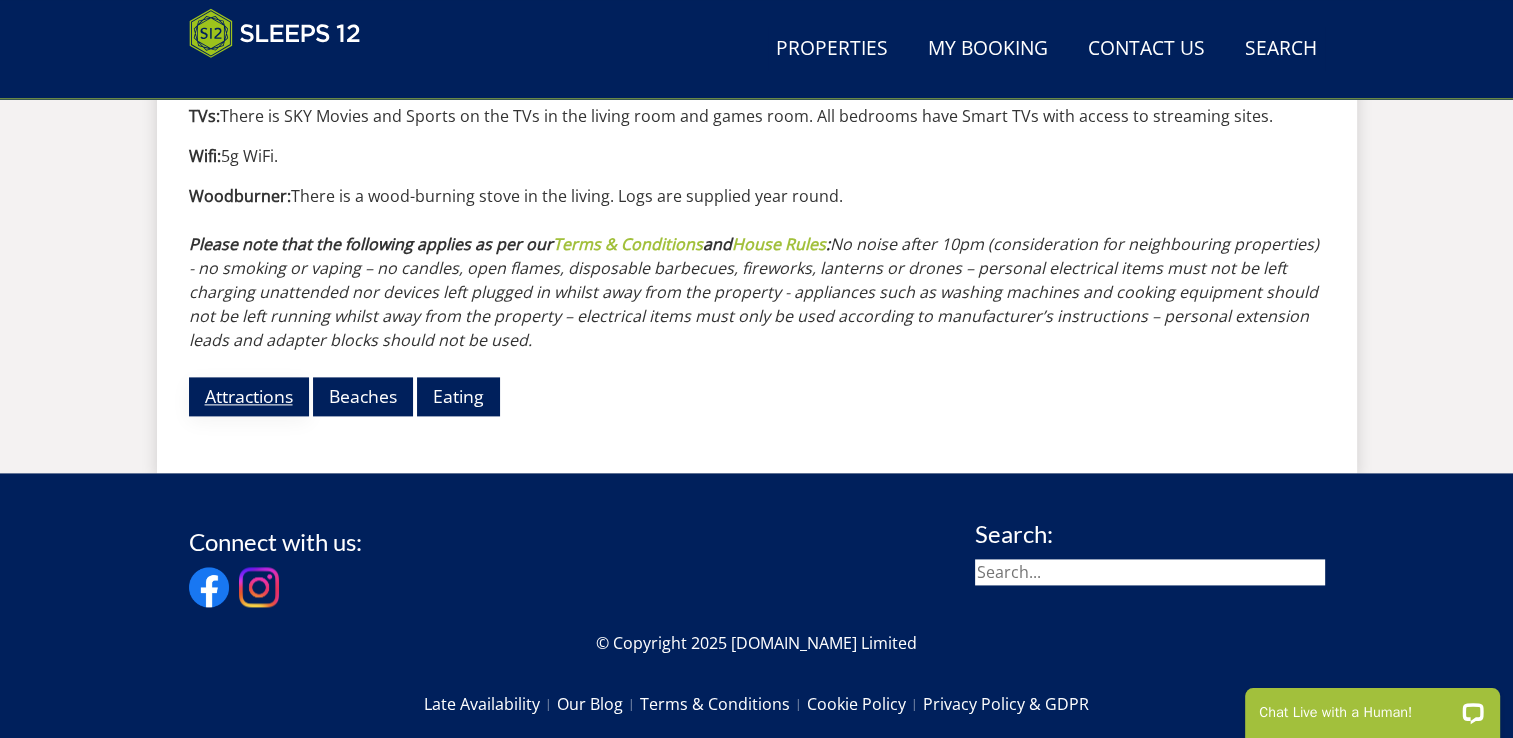click on "Attractions" at bounding box center [249, 396] 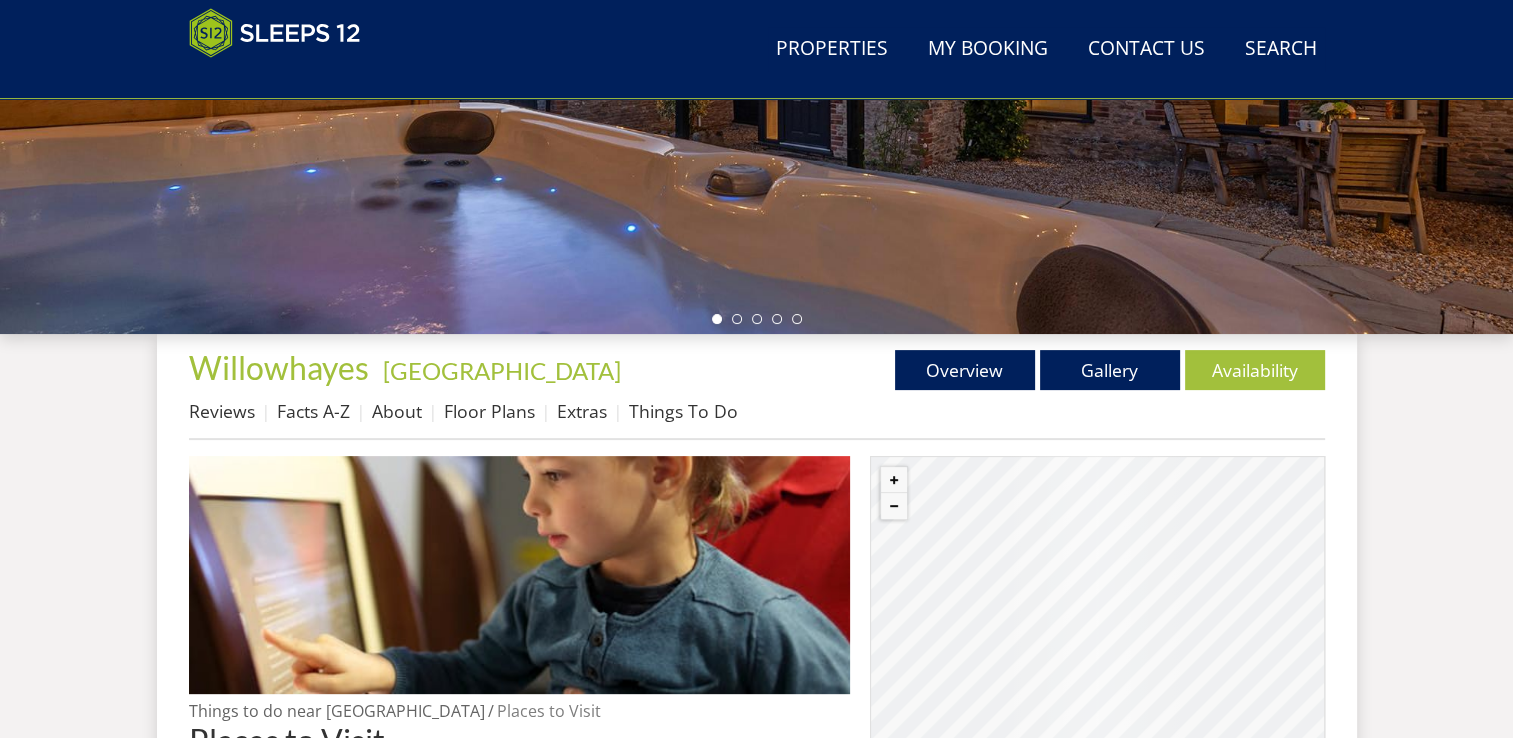scroll, scrollTop: 896, scrollLeft: 0, axis: vertical 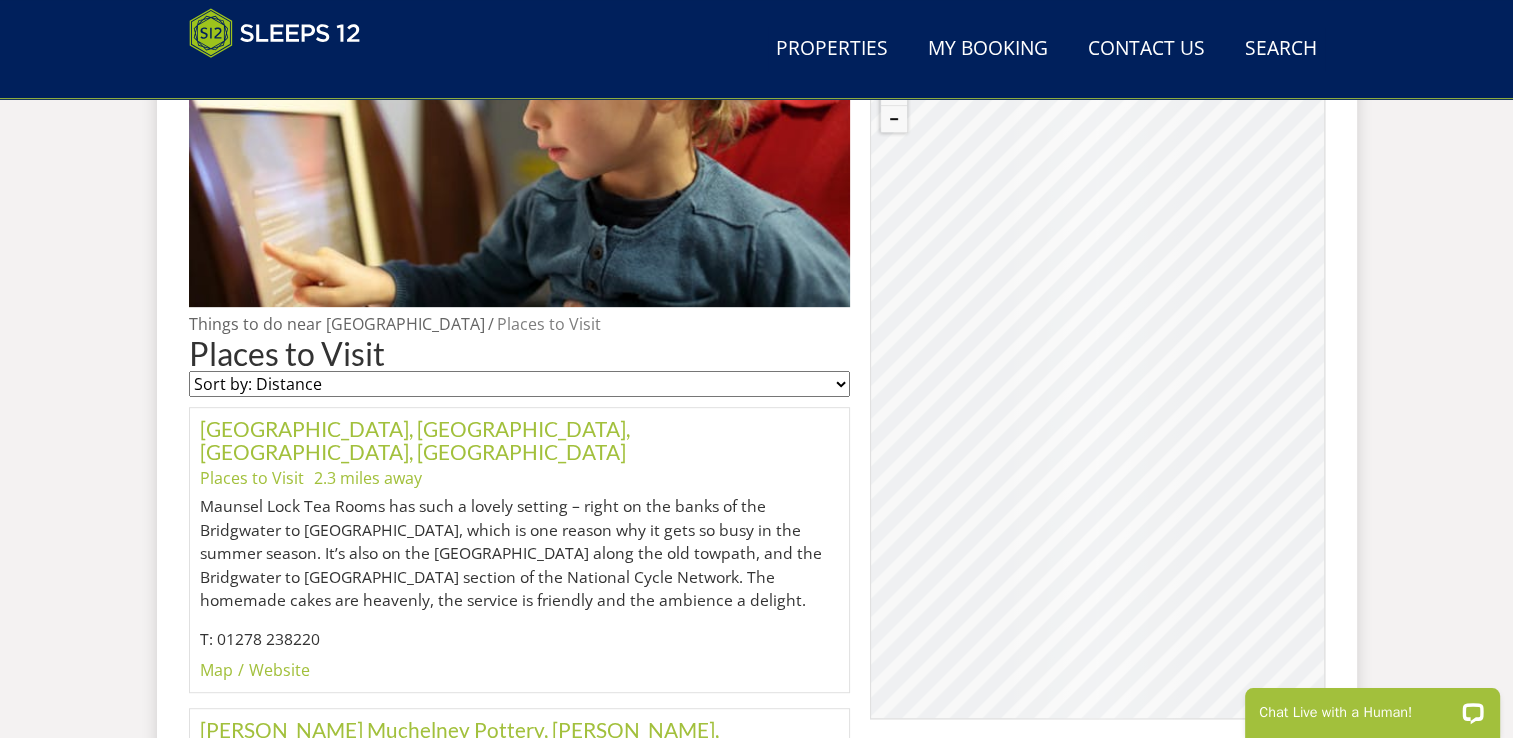 click on "Sort by: Distance Sort by: Alphabetical" at bounding box center [520, 384] 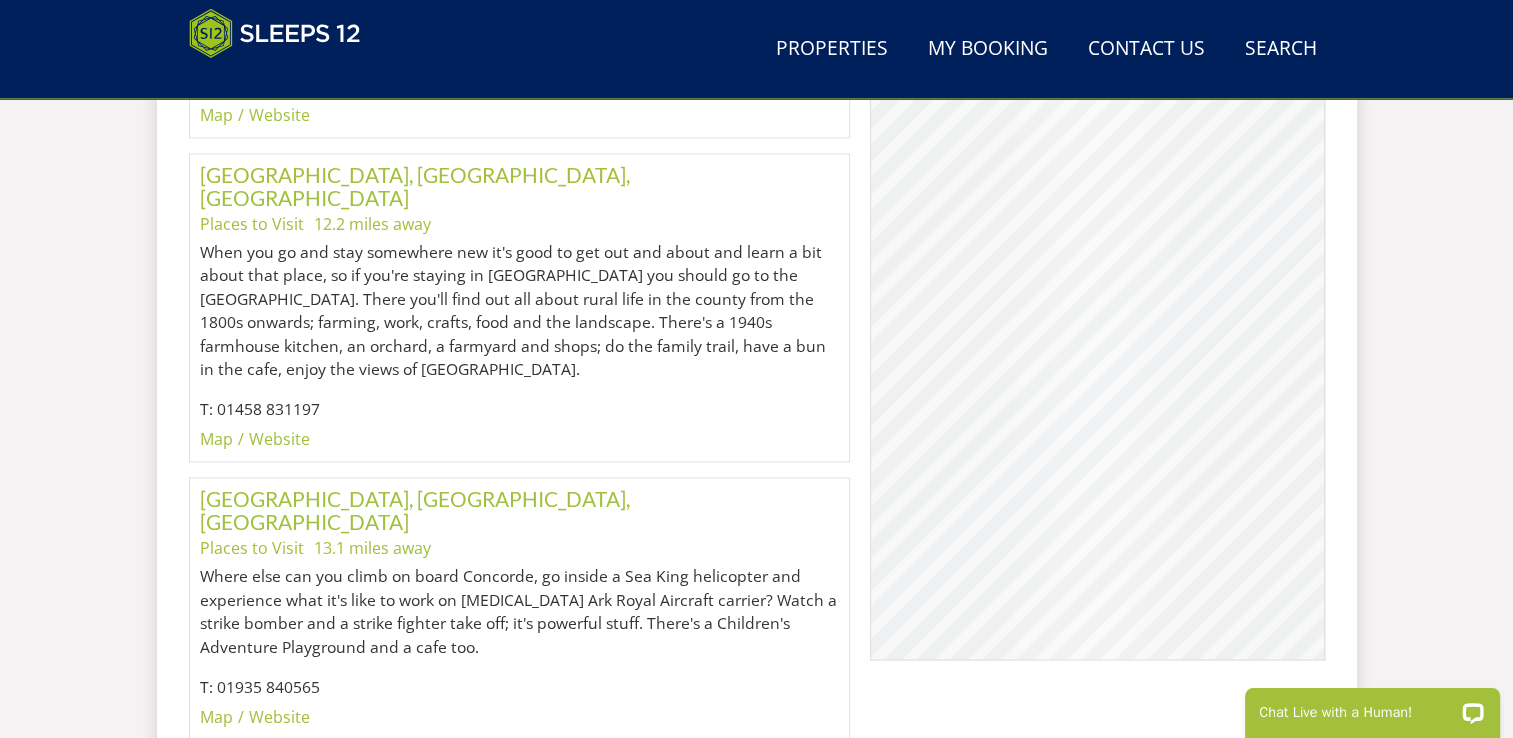 scroll, scrollTop: 3296, scrollLeft: 0, axis: vertical 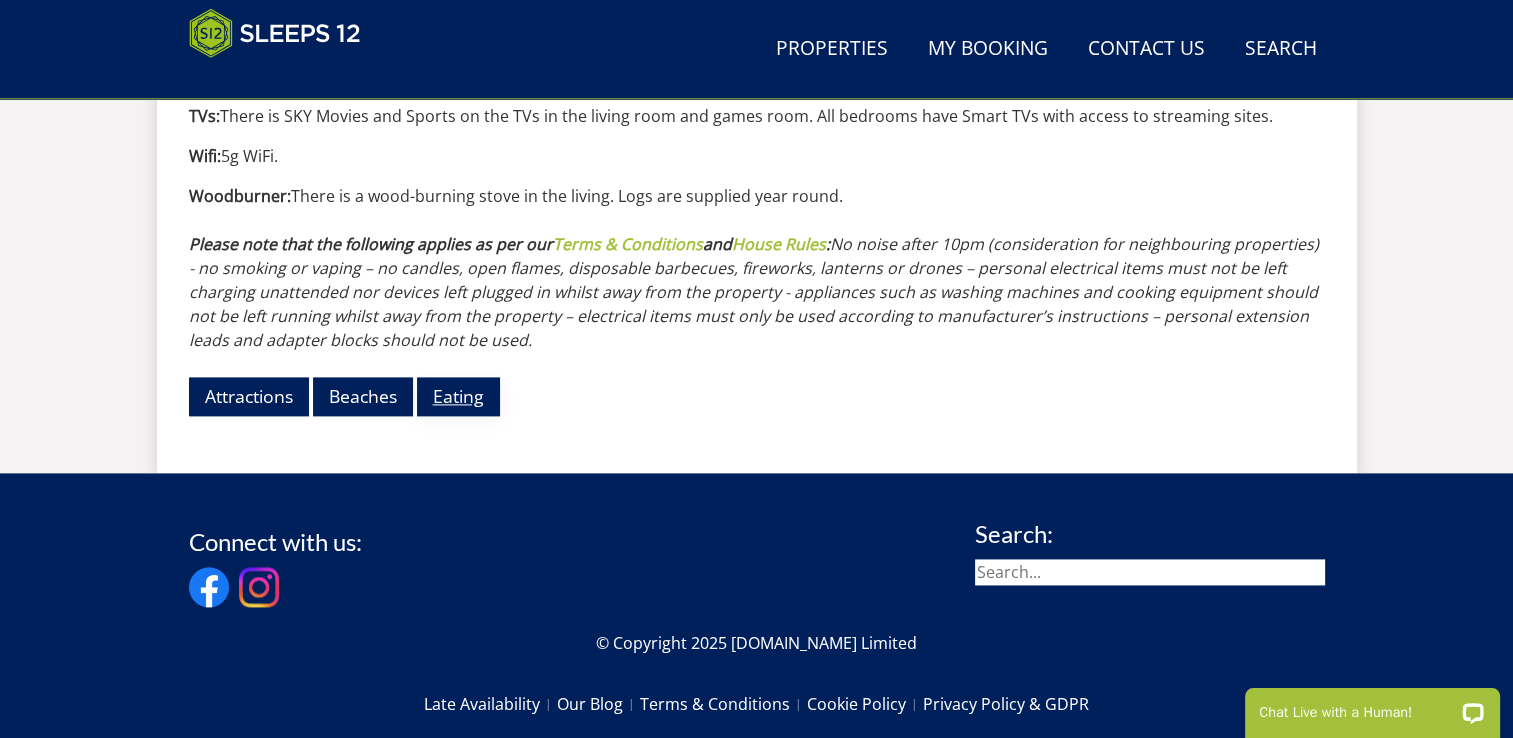click on "Eating" at bounding box center [458, 396] 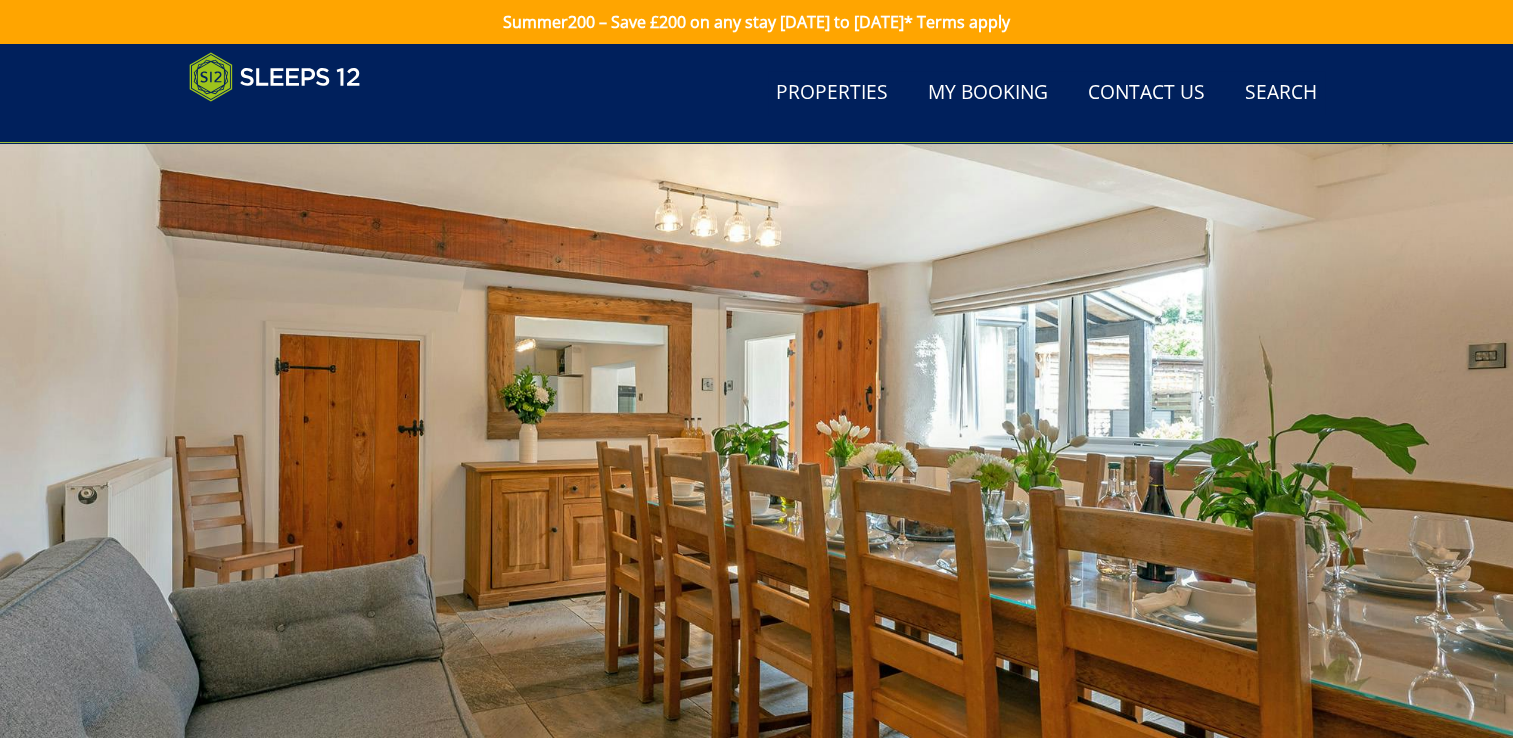 scroll, scrollTop: 496, scrollLeft: 0, axis: vertical 